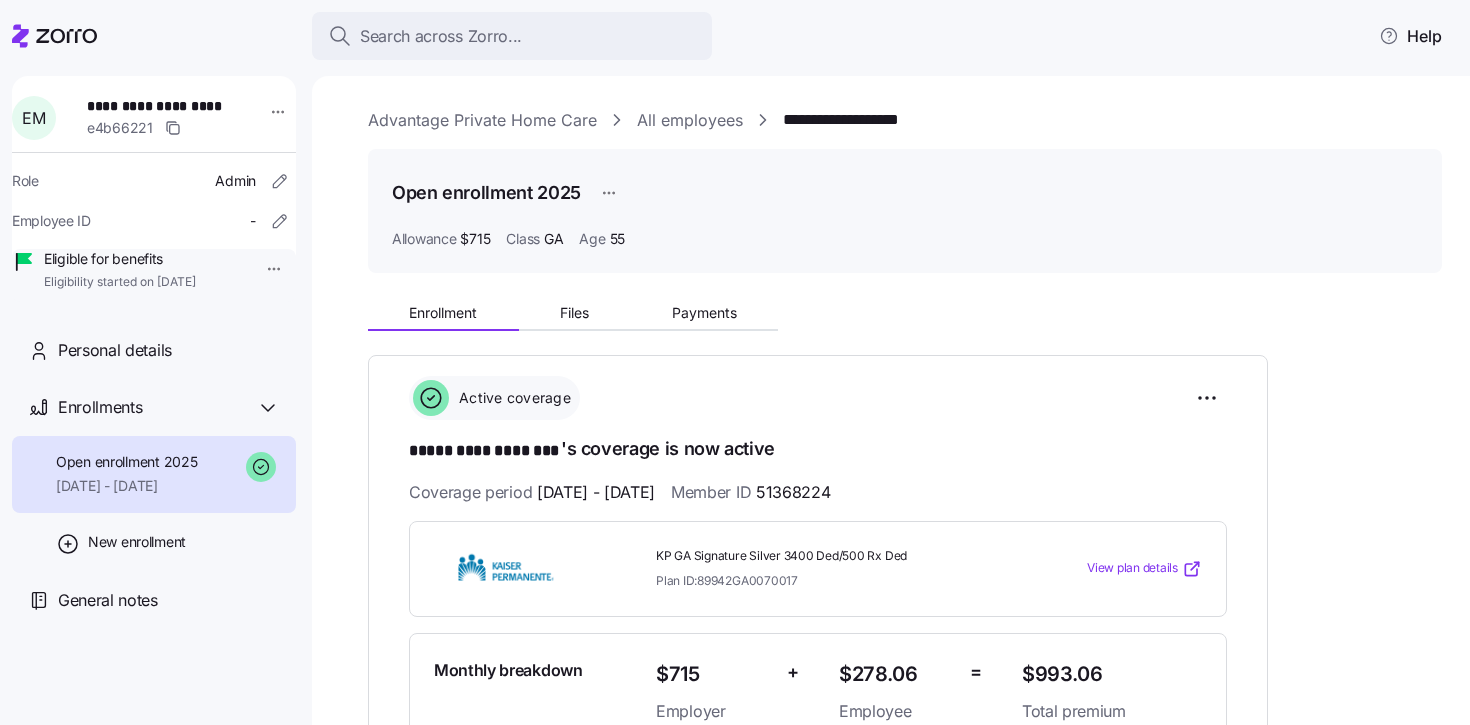 scroll, scrollTop: 0, scrollLeft: 0, axis: both 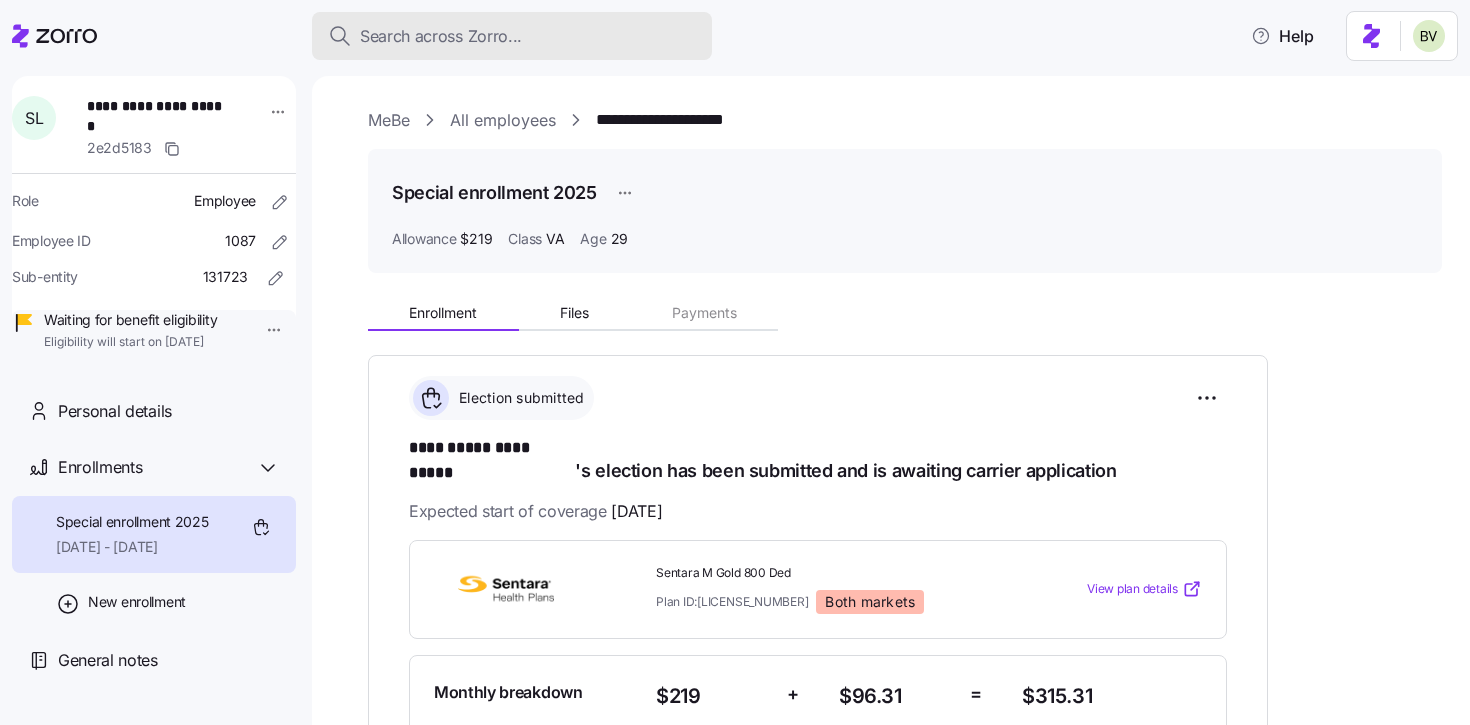 click on "Search across Zorro..." at bounding box center [441, 36] 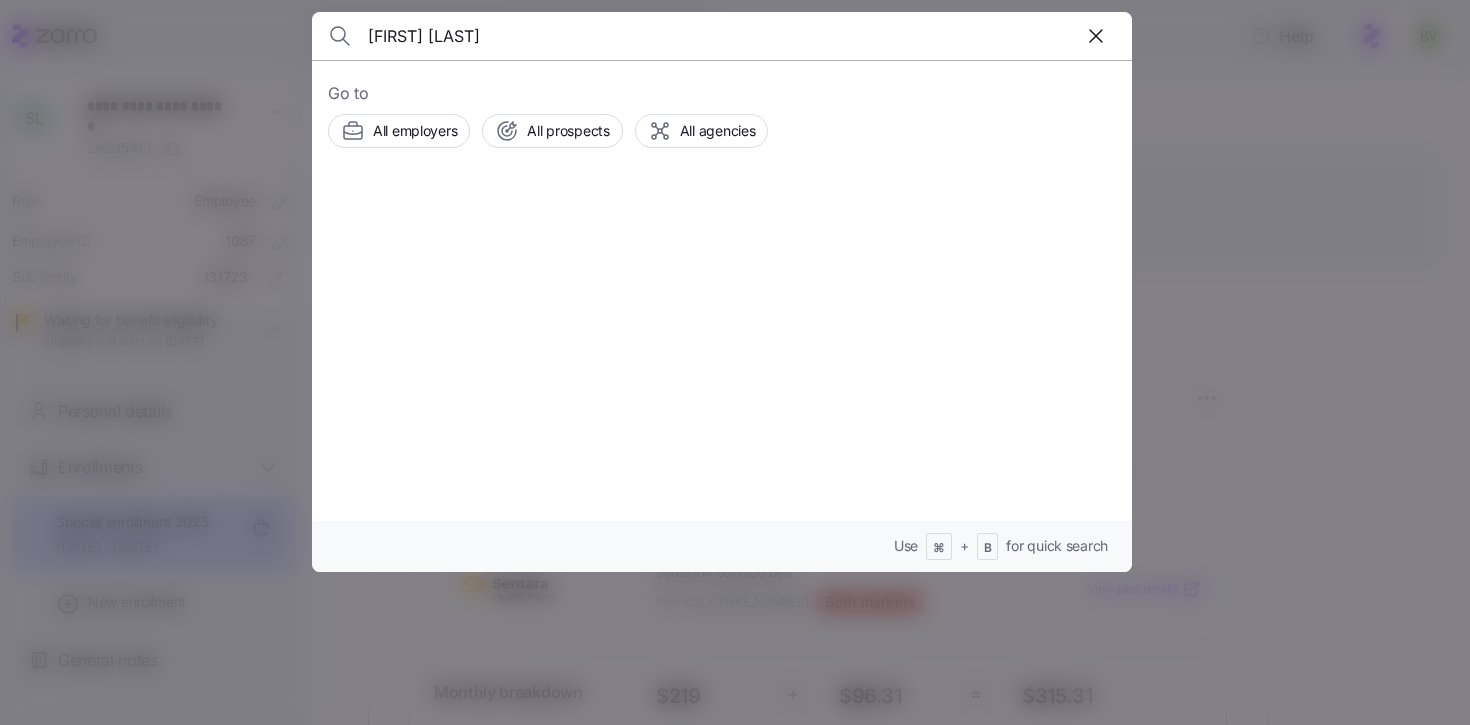 type on "wendy wait" 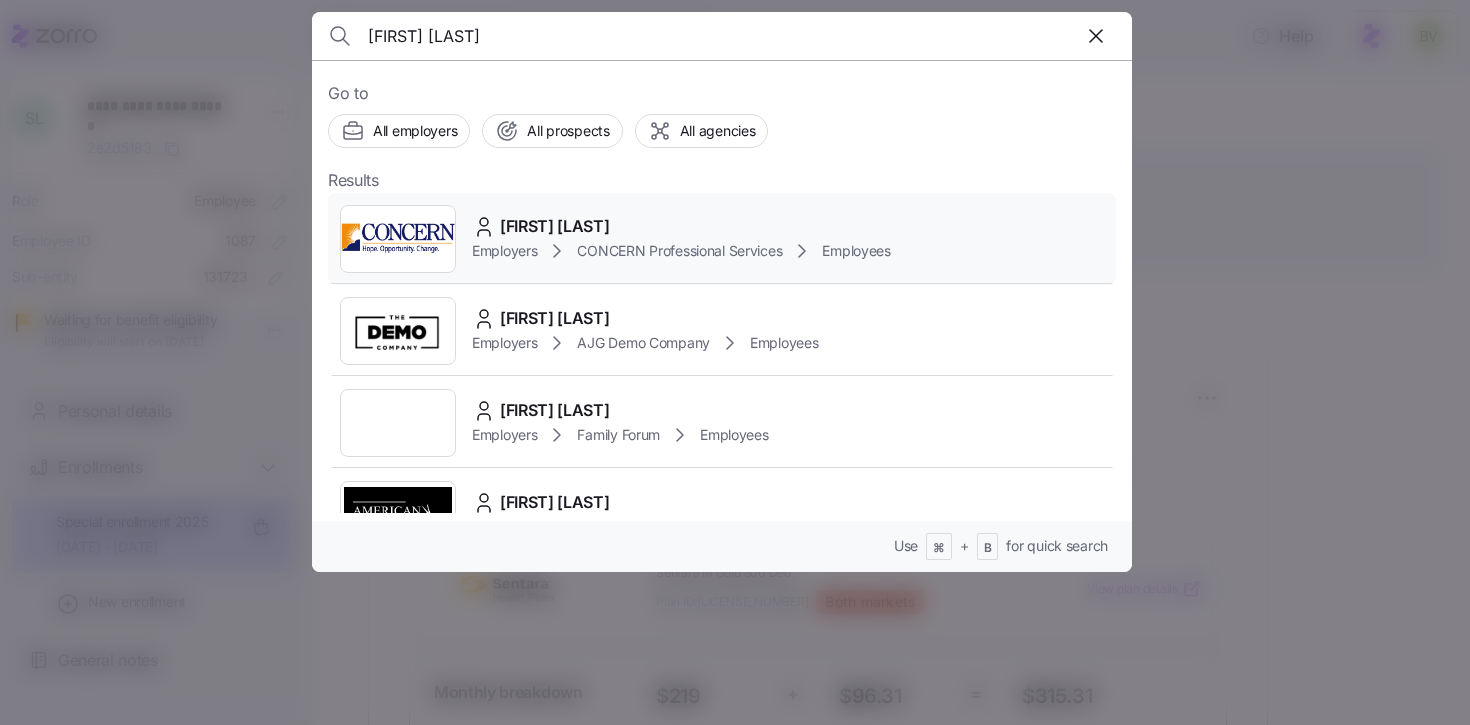 click at bounding box center (398, 239) 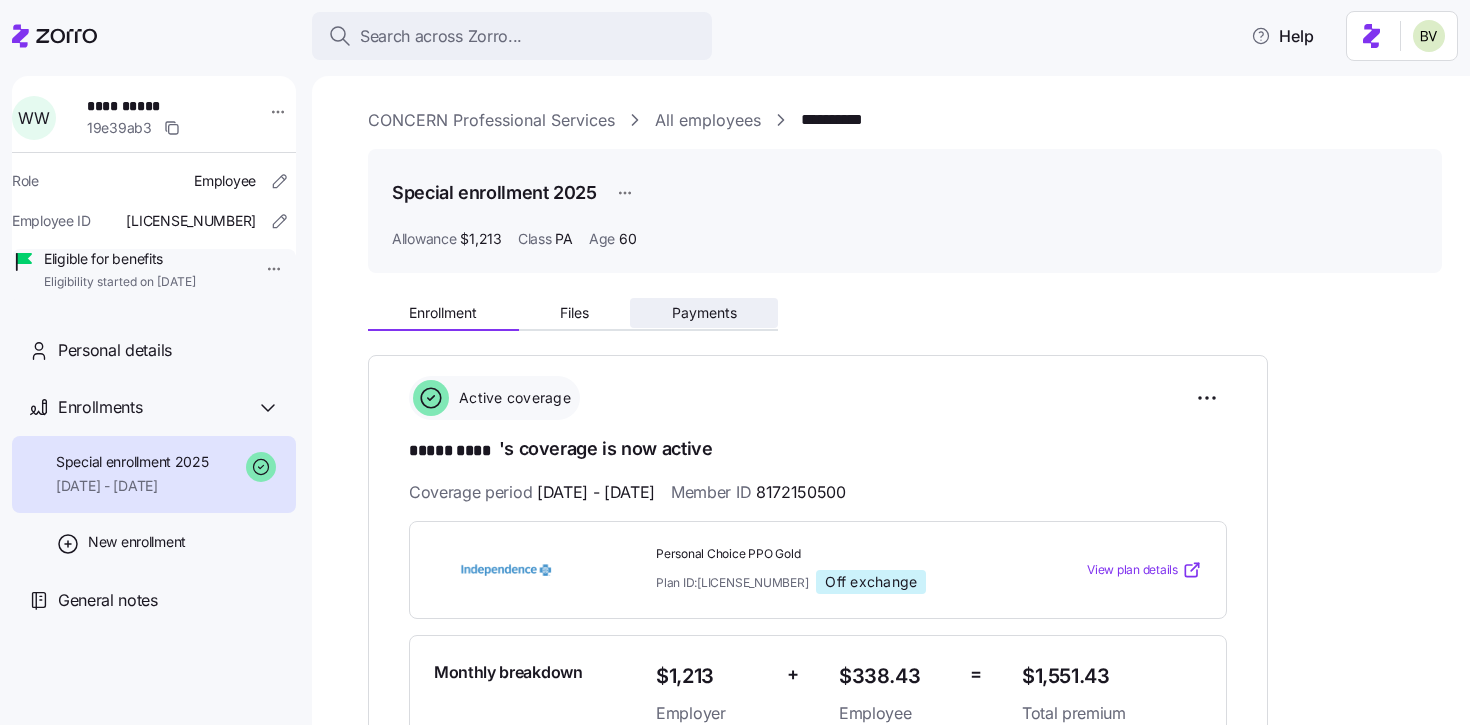 click on "Payments" at bounding box center [704, 313] 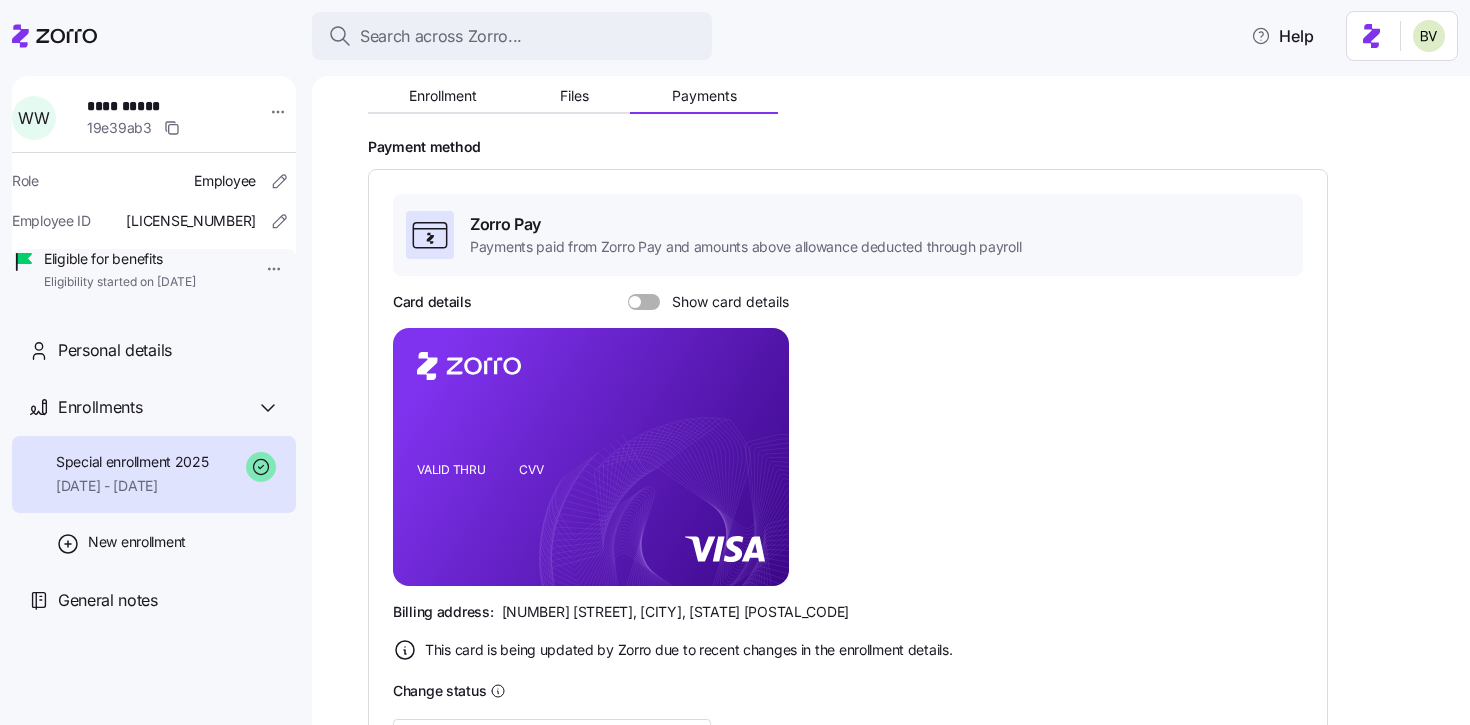 scroll, scrollTop: 576, scrollLeft: 0, axis: vertical 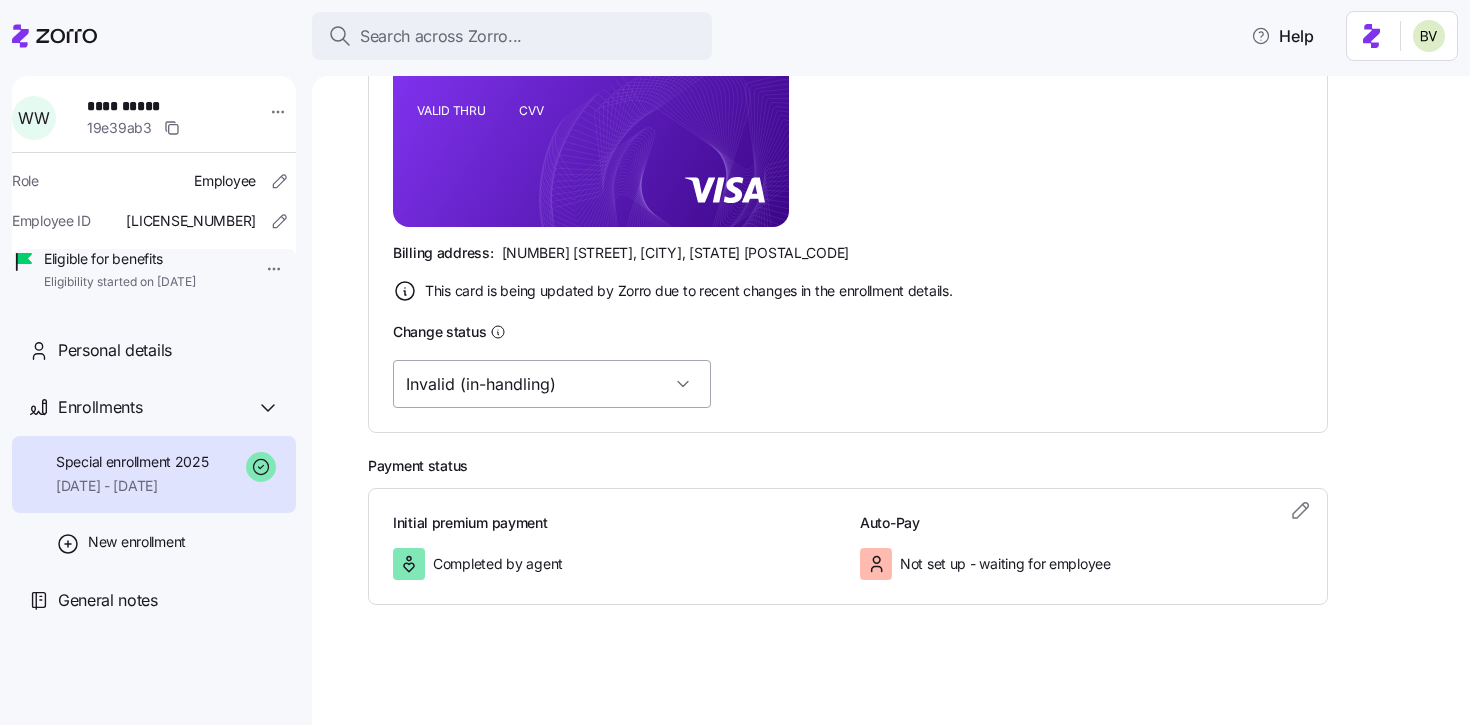 click on "Invalid (in-handling)" at bounding box center (552, 384) 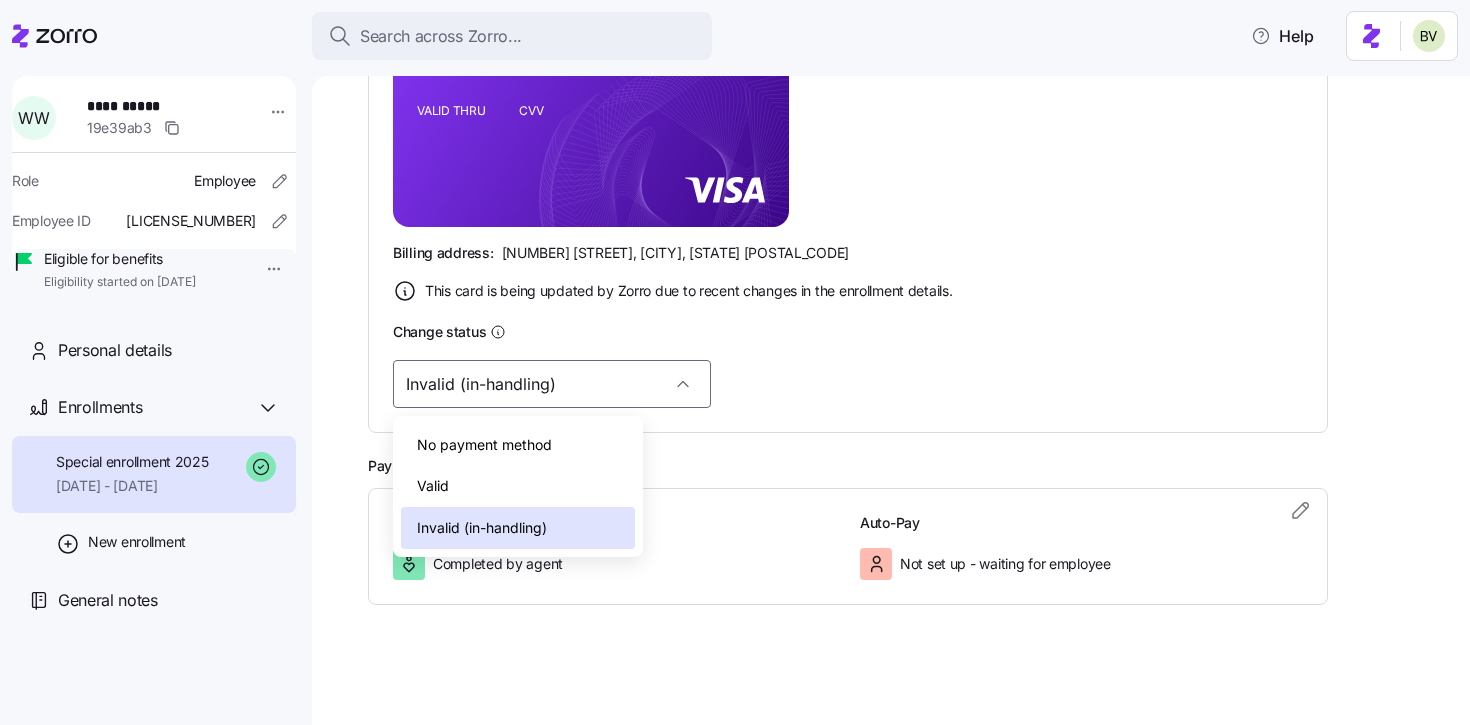 click on "Valid" at bounding box center (518, 486) 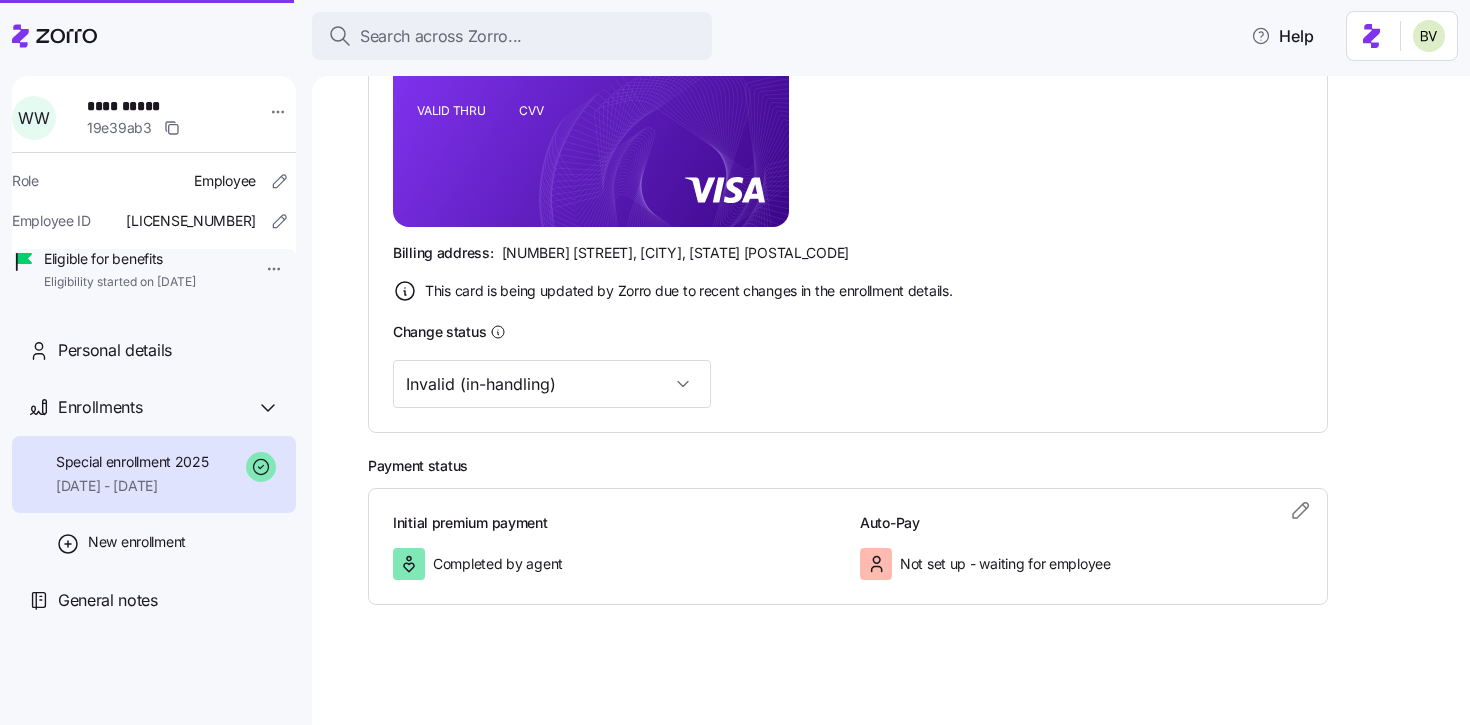 type on "Valid" 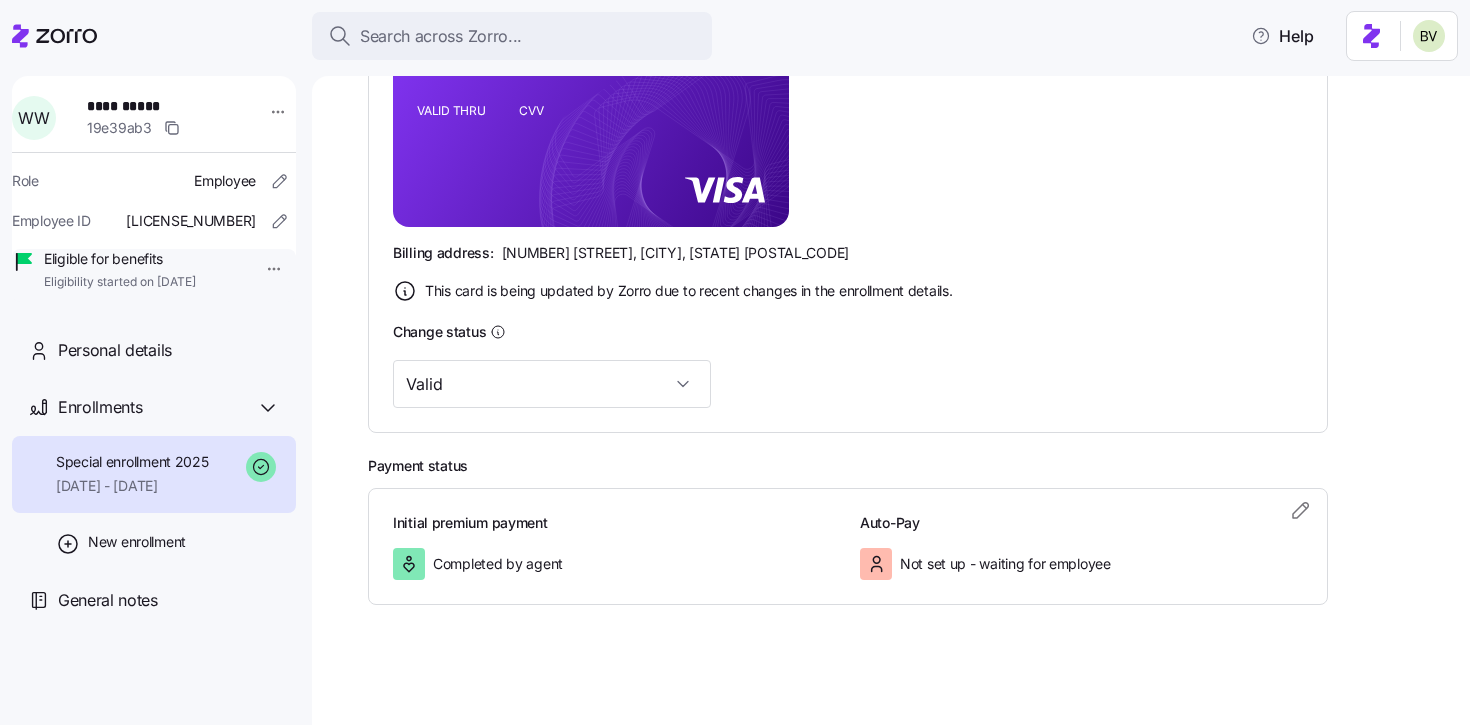 scroll, scrollTop: 536, scrollLeft: 0, axis: vertical 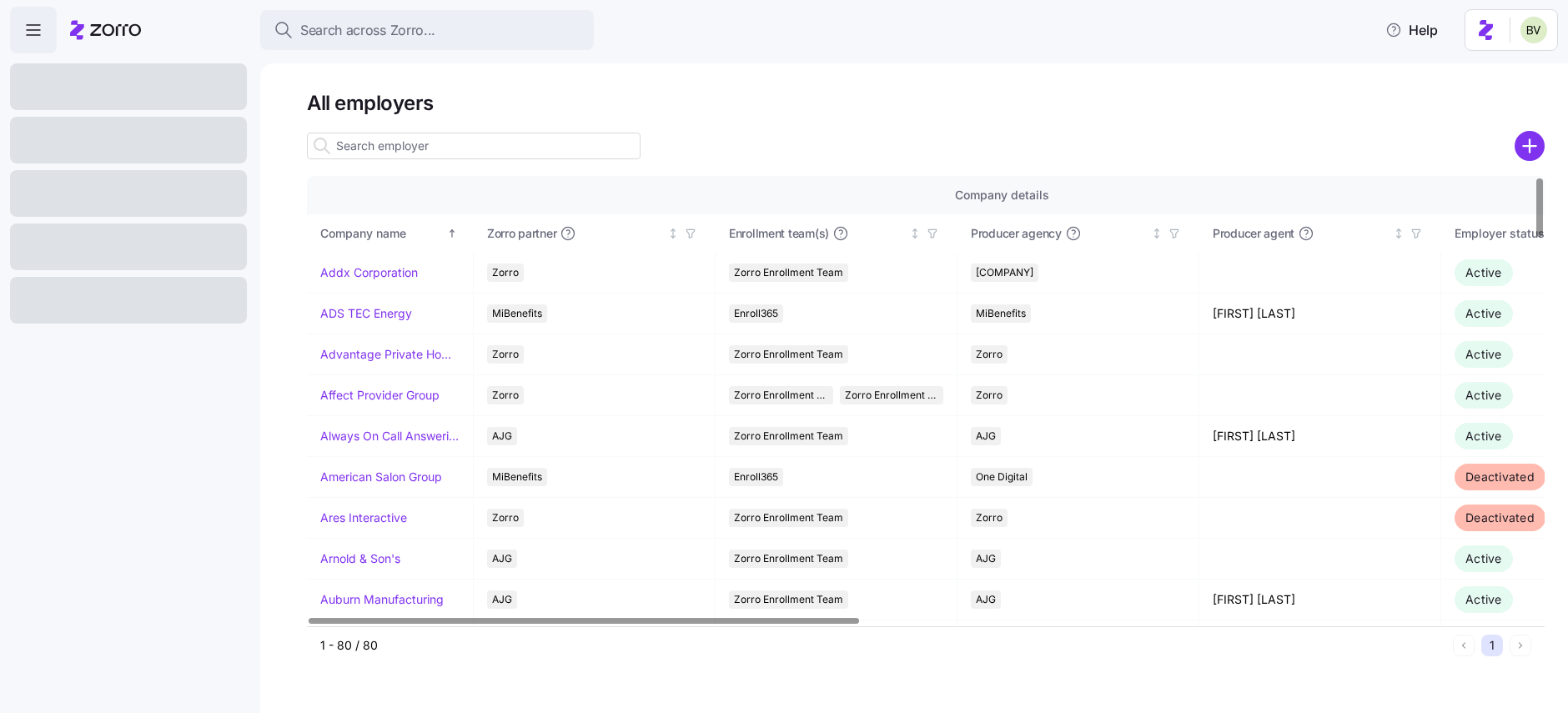 click at bounding box center [474, 146] 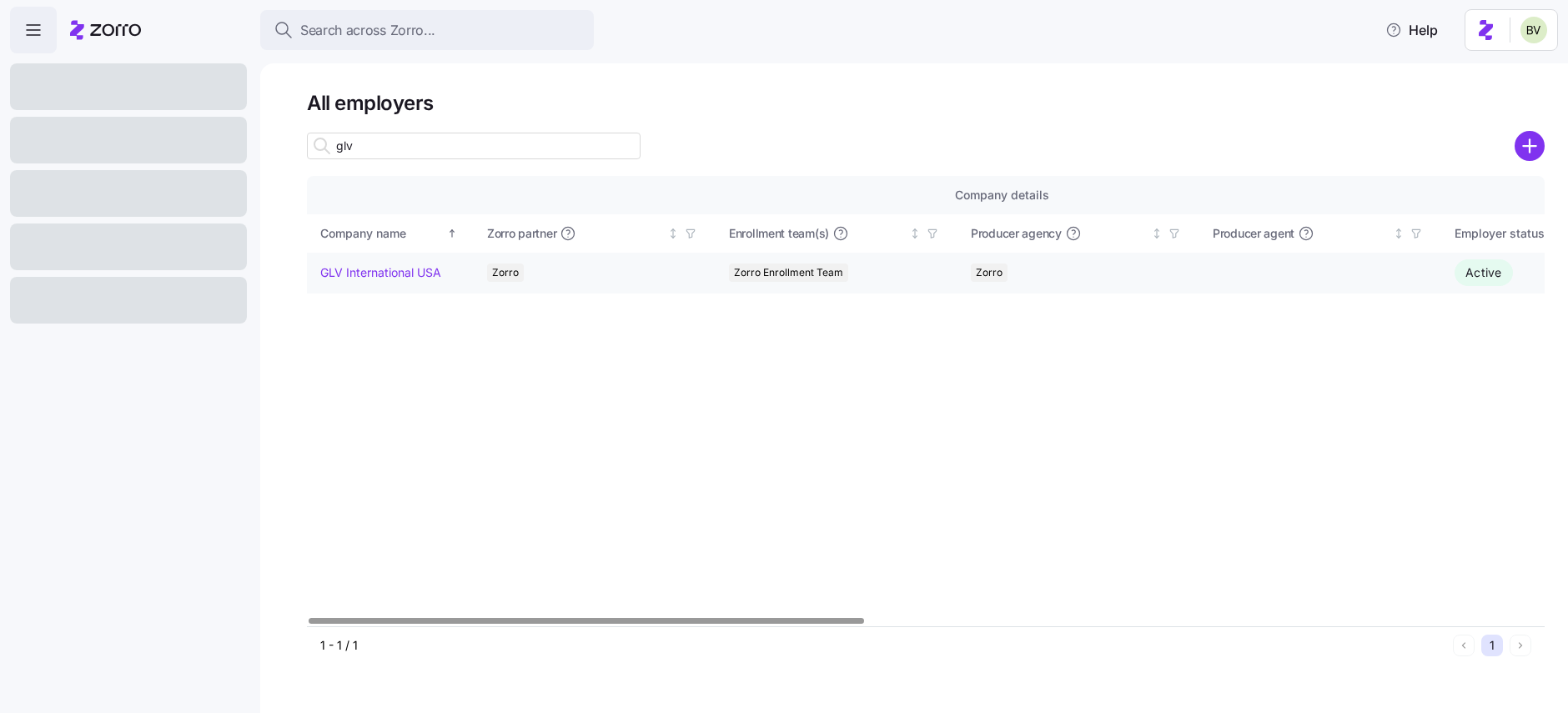 type on "glv" 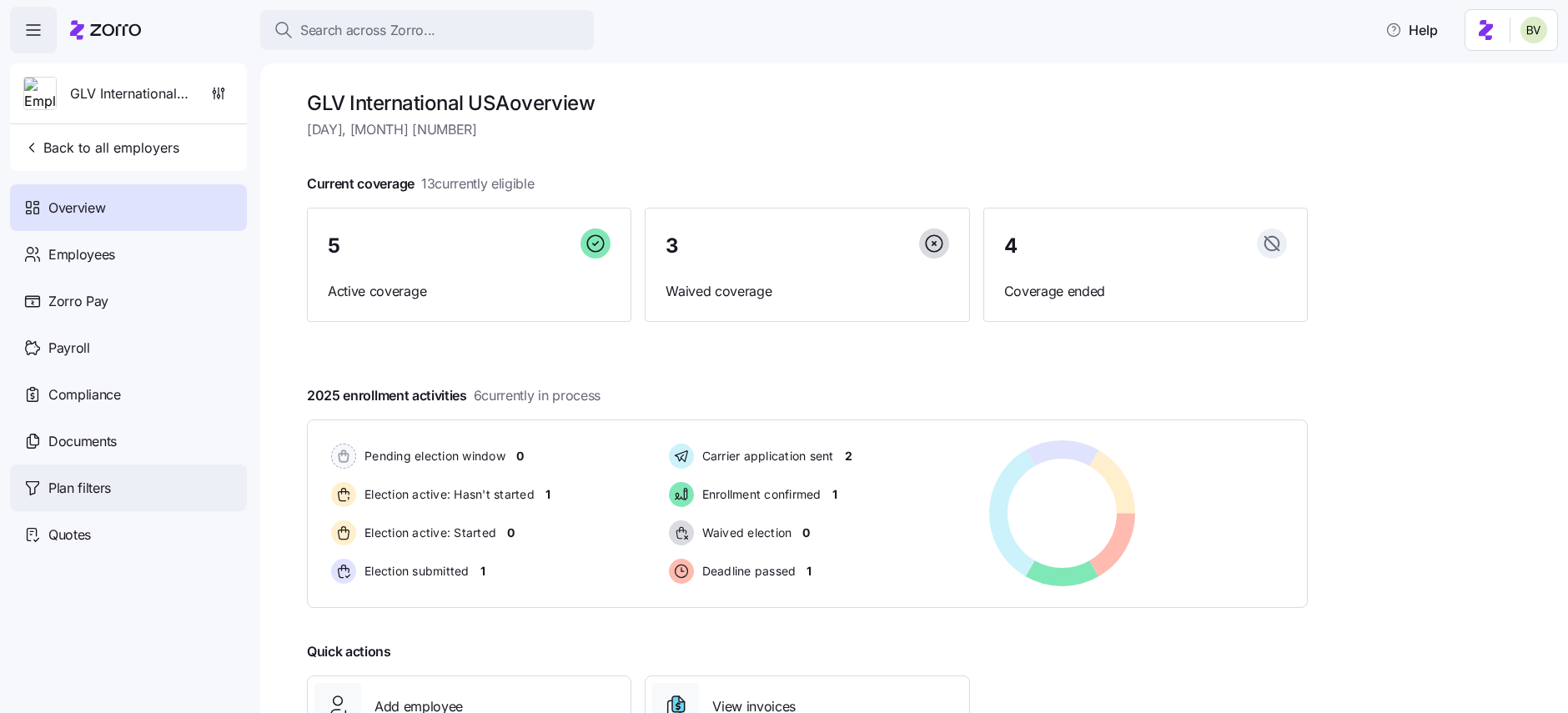 click on "Plan filters" at bounding box center (79, 488) 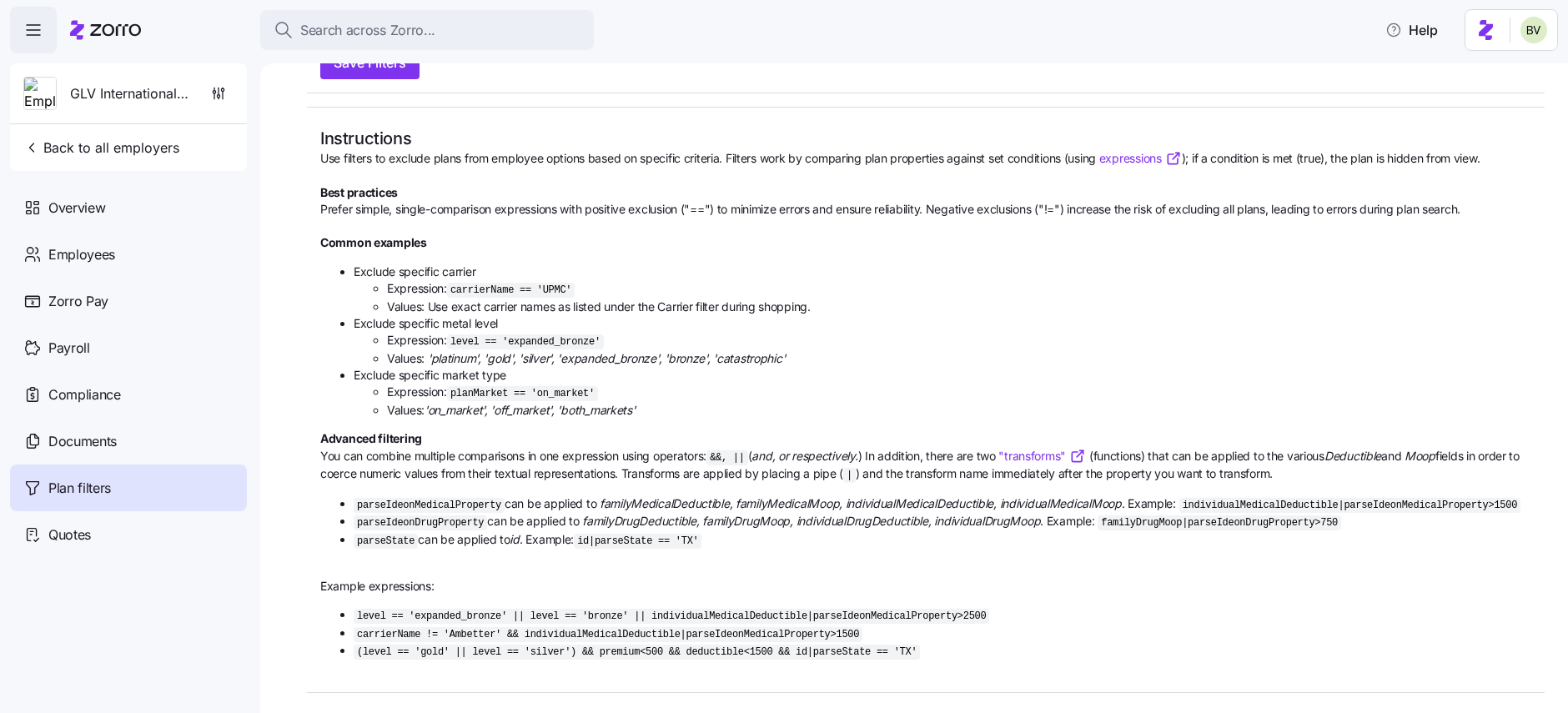scroll, scrollTop: 0, scrollLeft: 0, axis: both 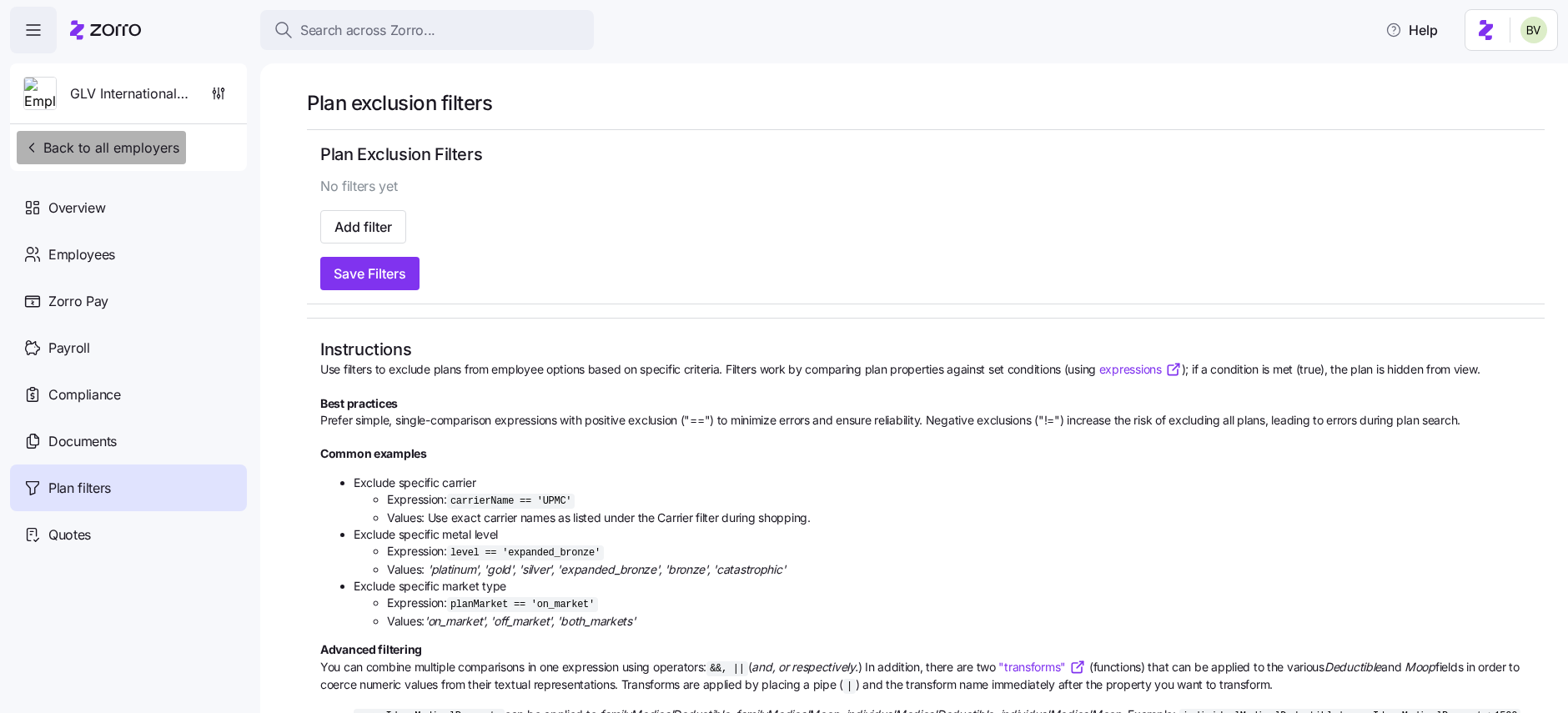 click on "Back to all employers" at bounding box center (101, 148) 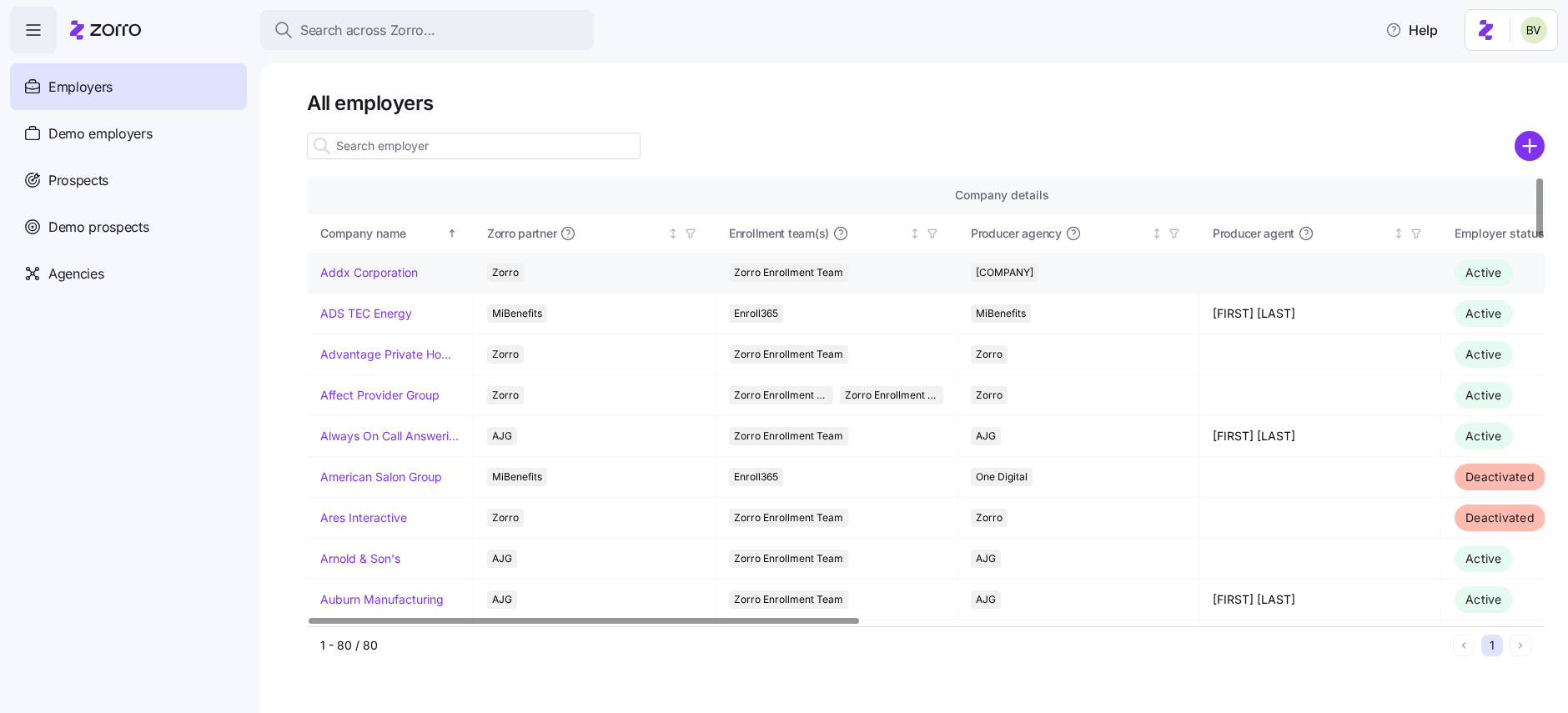 click on "Addx Corporation" at bounding box center (369, 273) 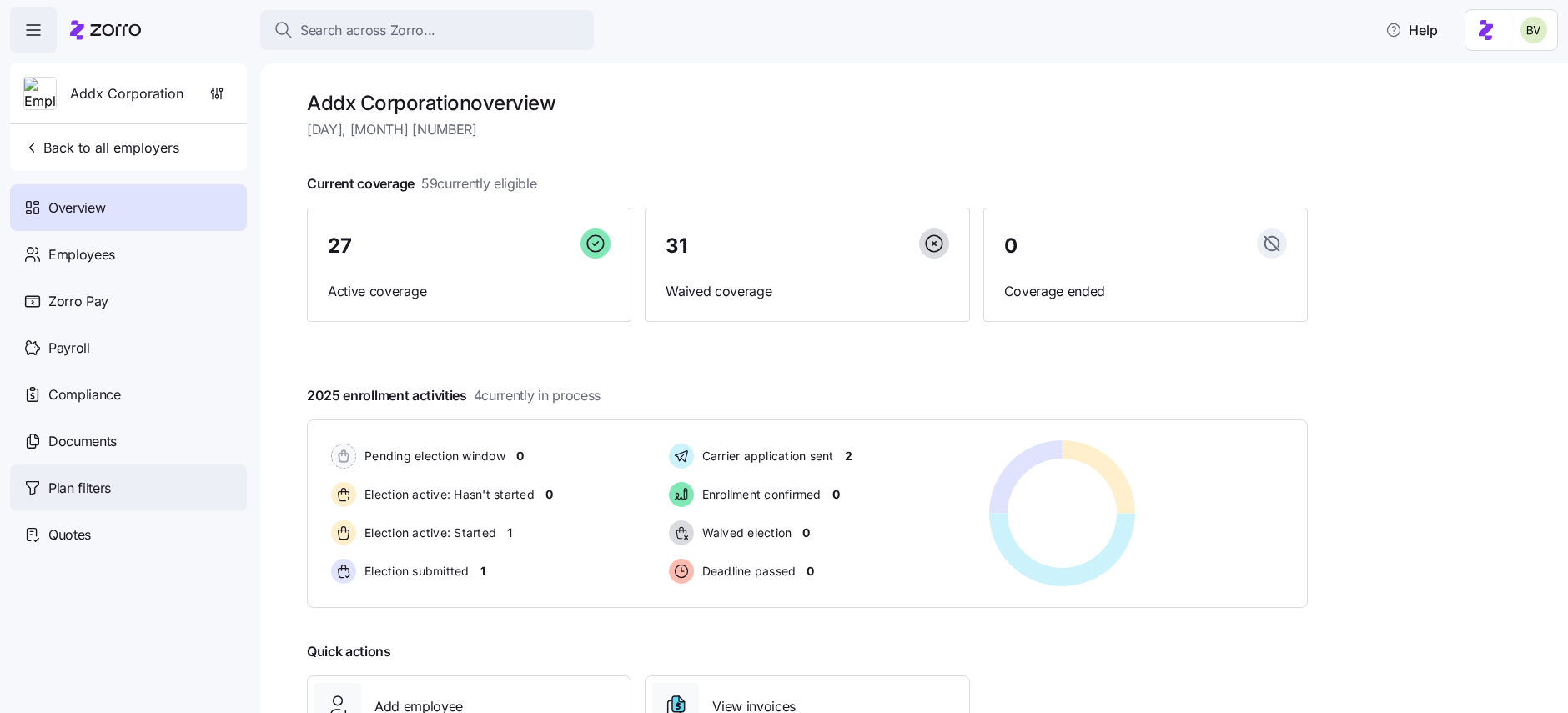 click on "Plan filters" at bounding box center [79, 488] 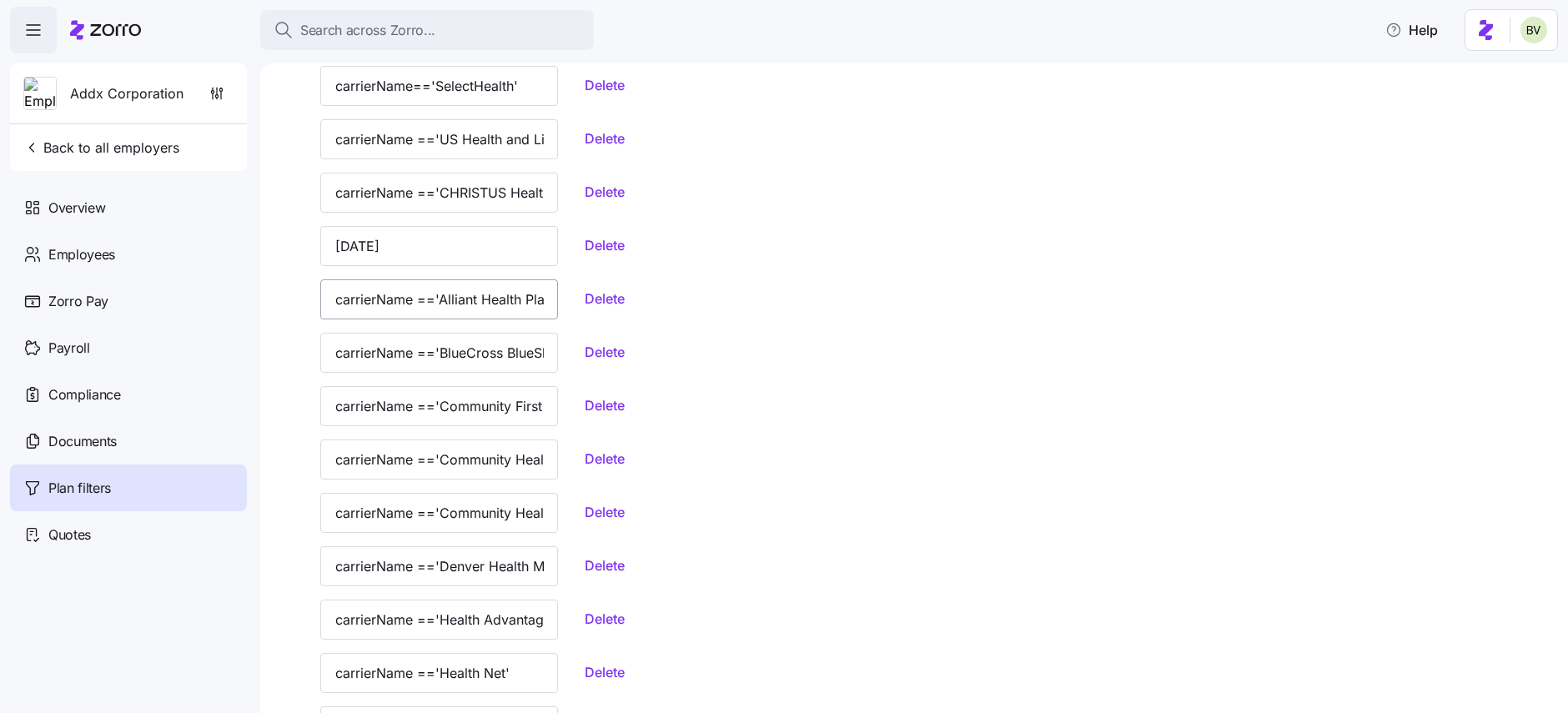 scroll, scrollTop: 0, scrollLeft: 0, axis: both 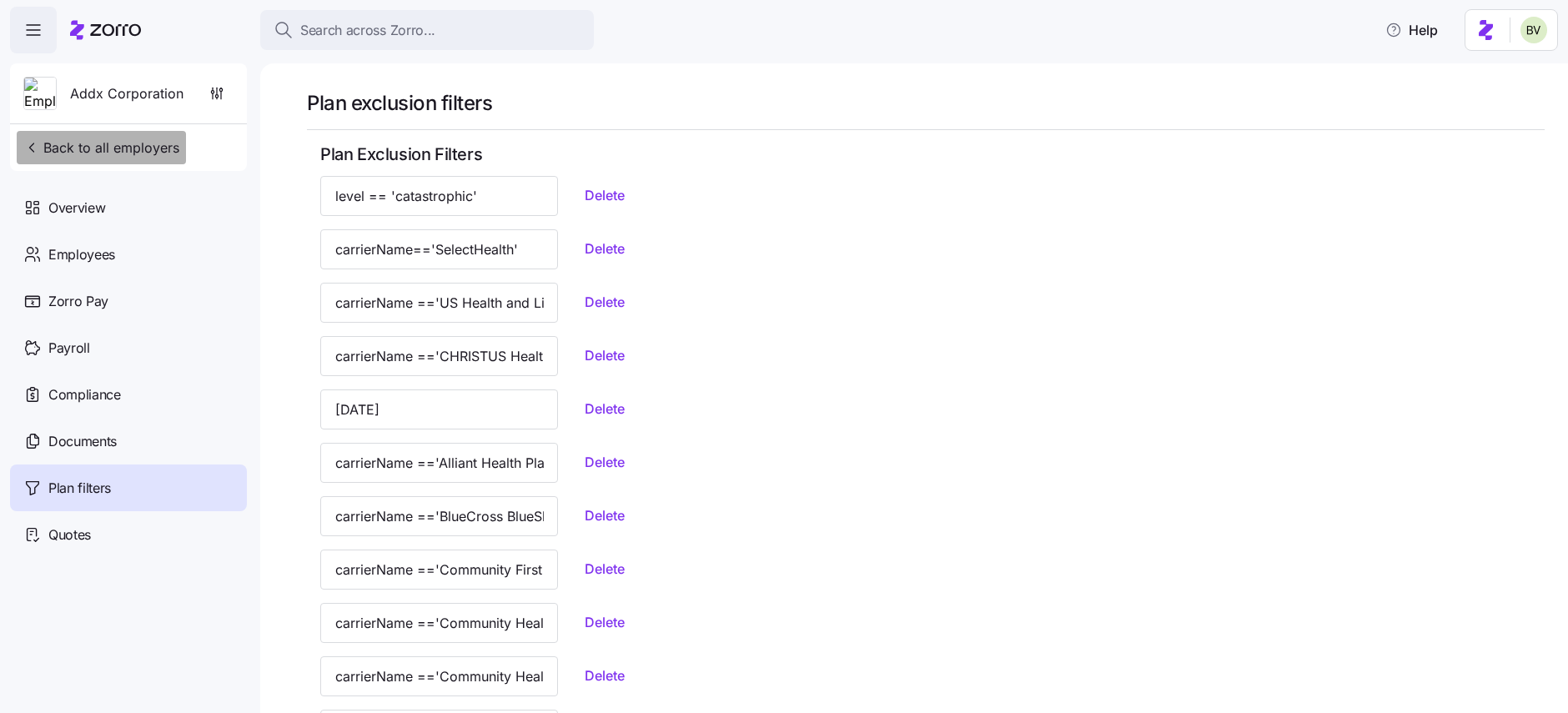 click on "Back to all employers" at bounding box center [101, 148] 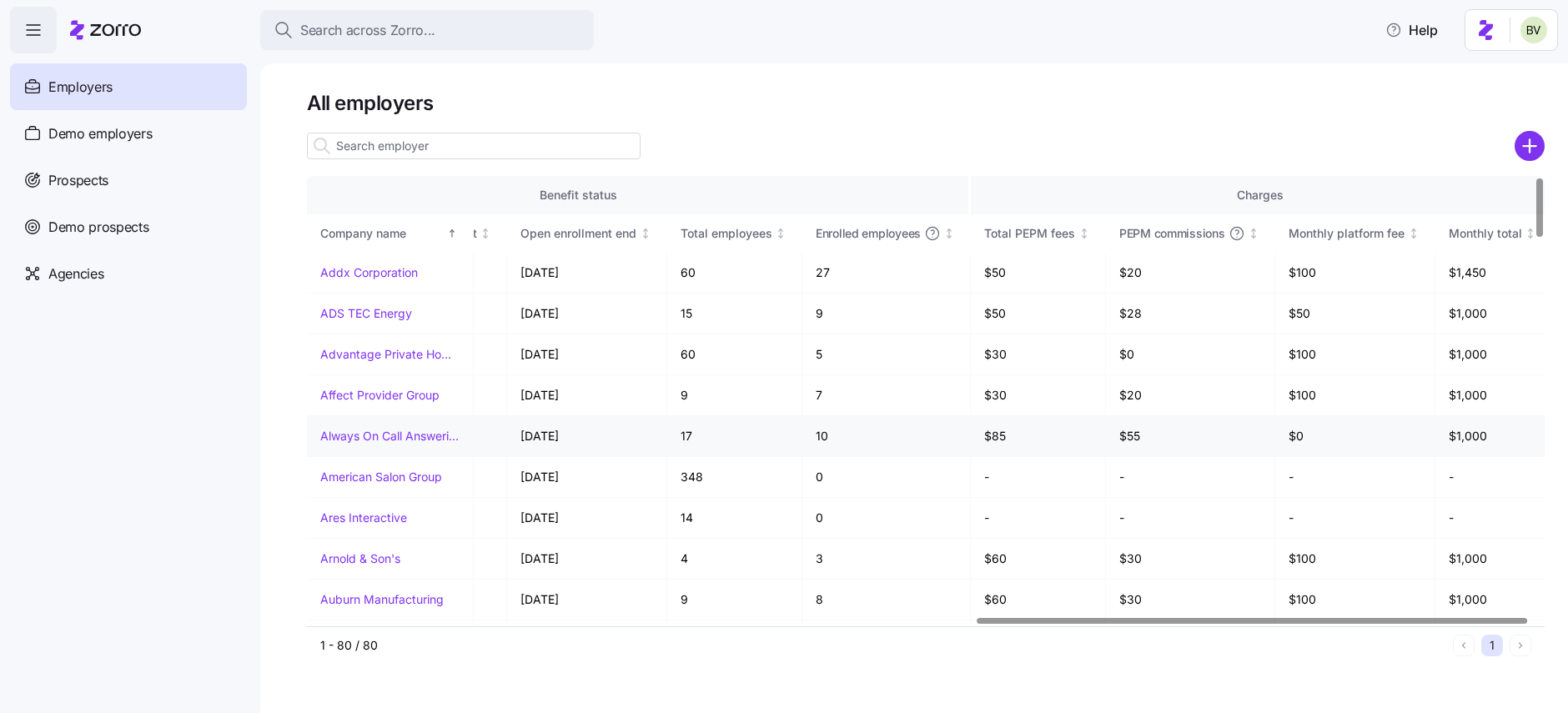 scroll, scrollTop: 0, scrollLeft: 1516, axis: horizontal 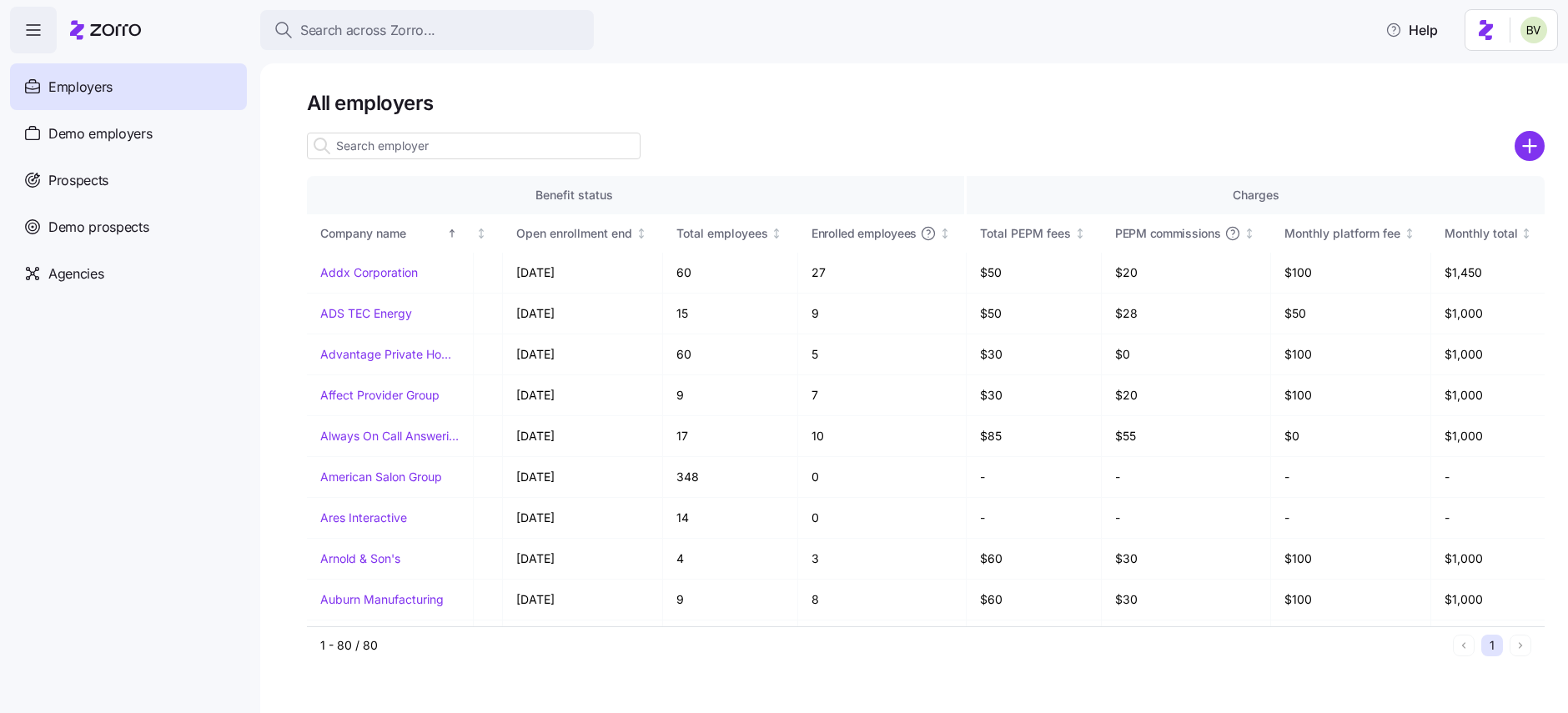 click at bounding box center [474, 146] 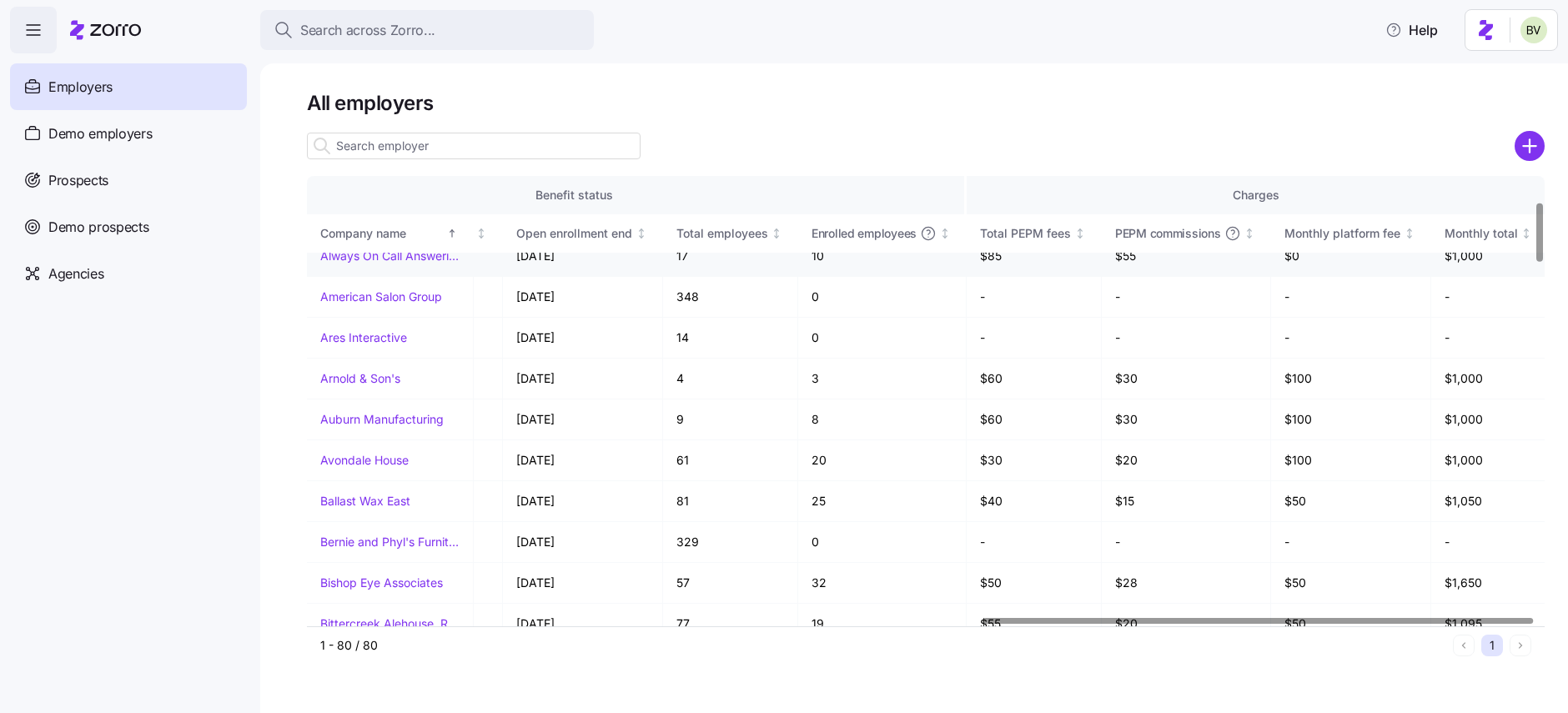 scroll, scrollTop: 198, scrollLeft: 1516, axis: both 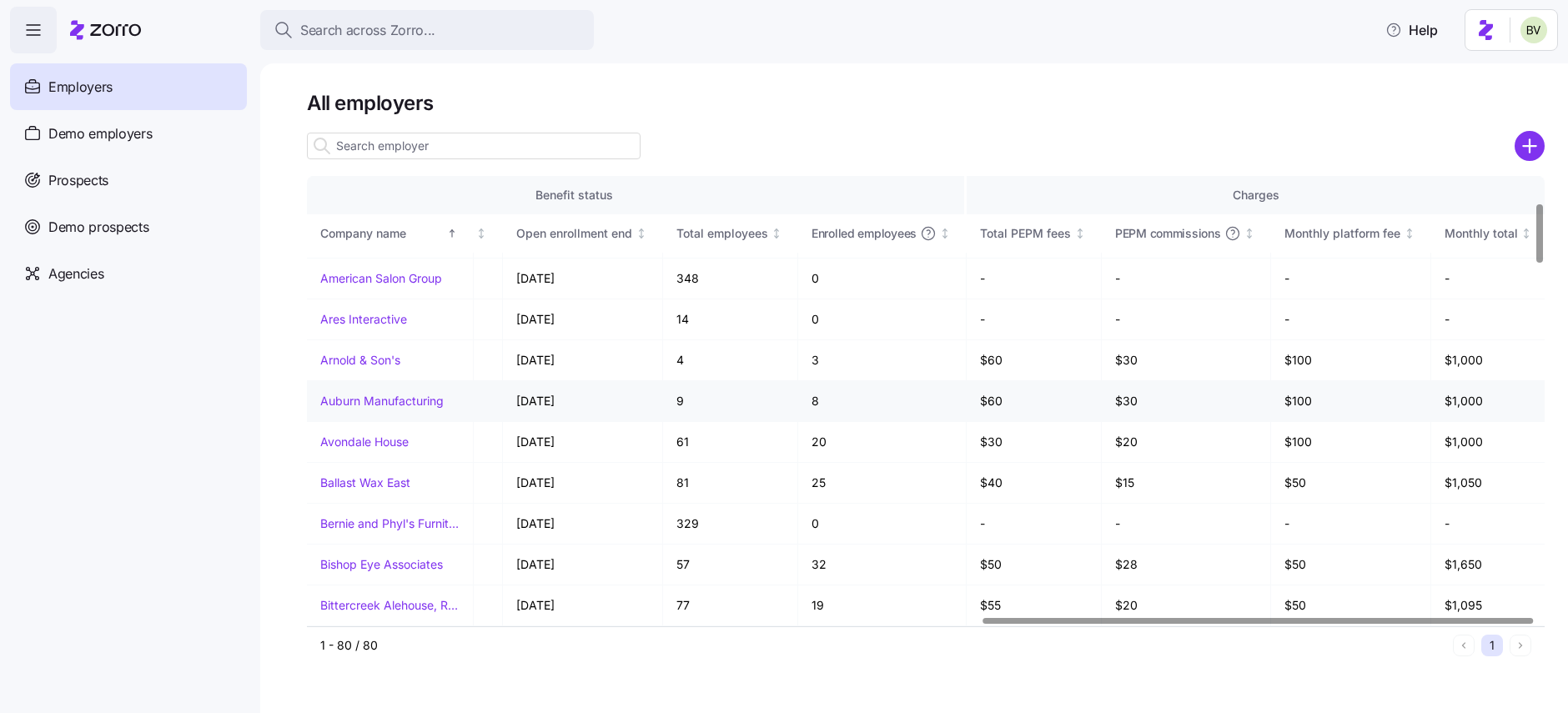 click on "Auburn Manufacturing" at bounding box center [382, 401] 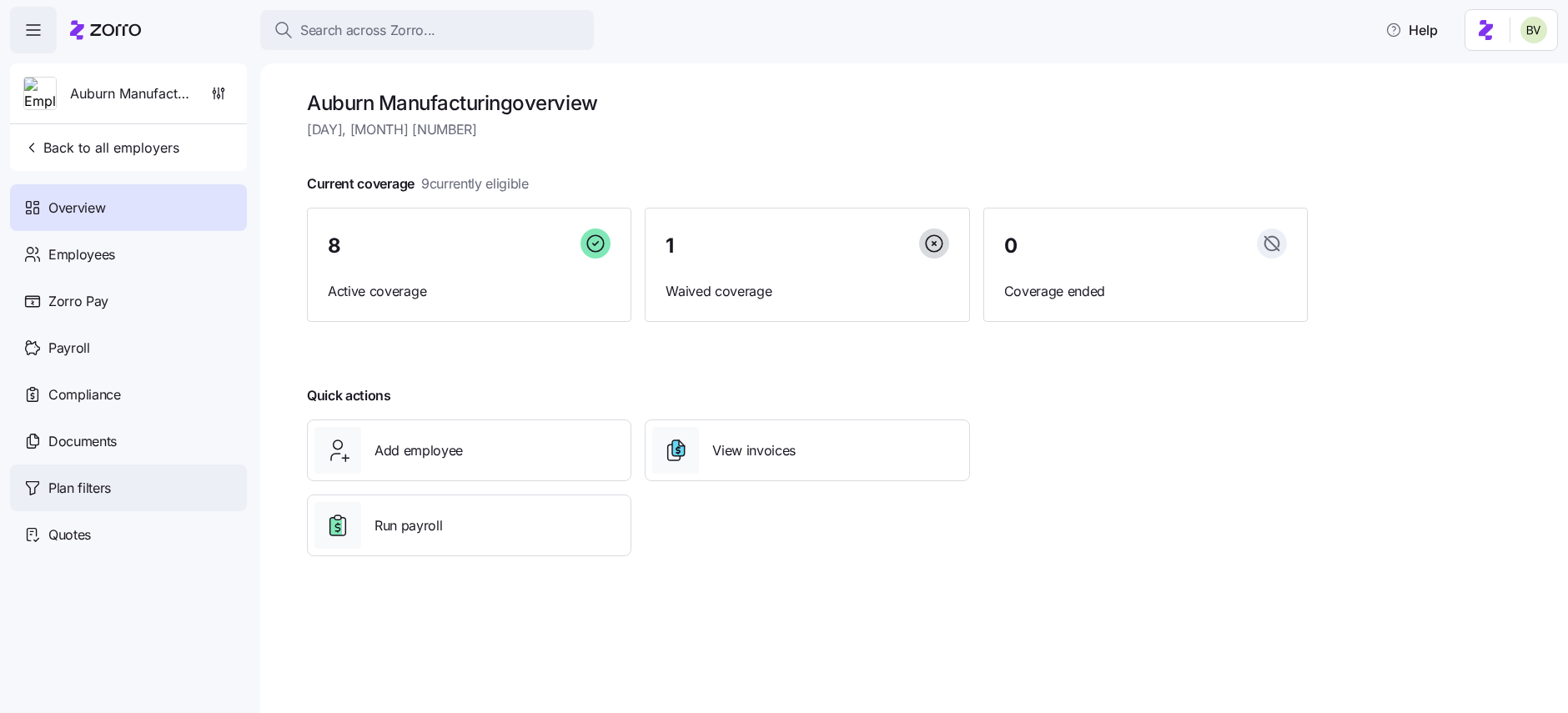 click on "Plan filters" at bounding box center (79, 488) 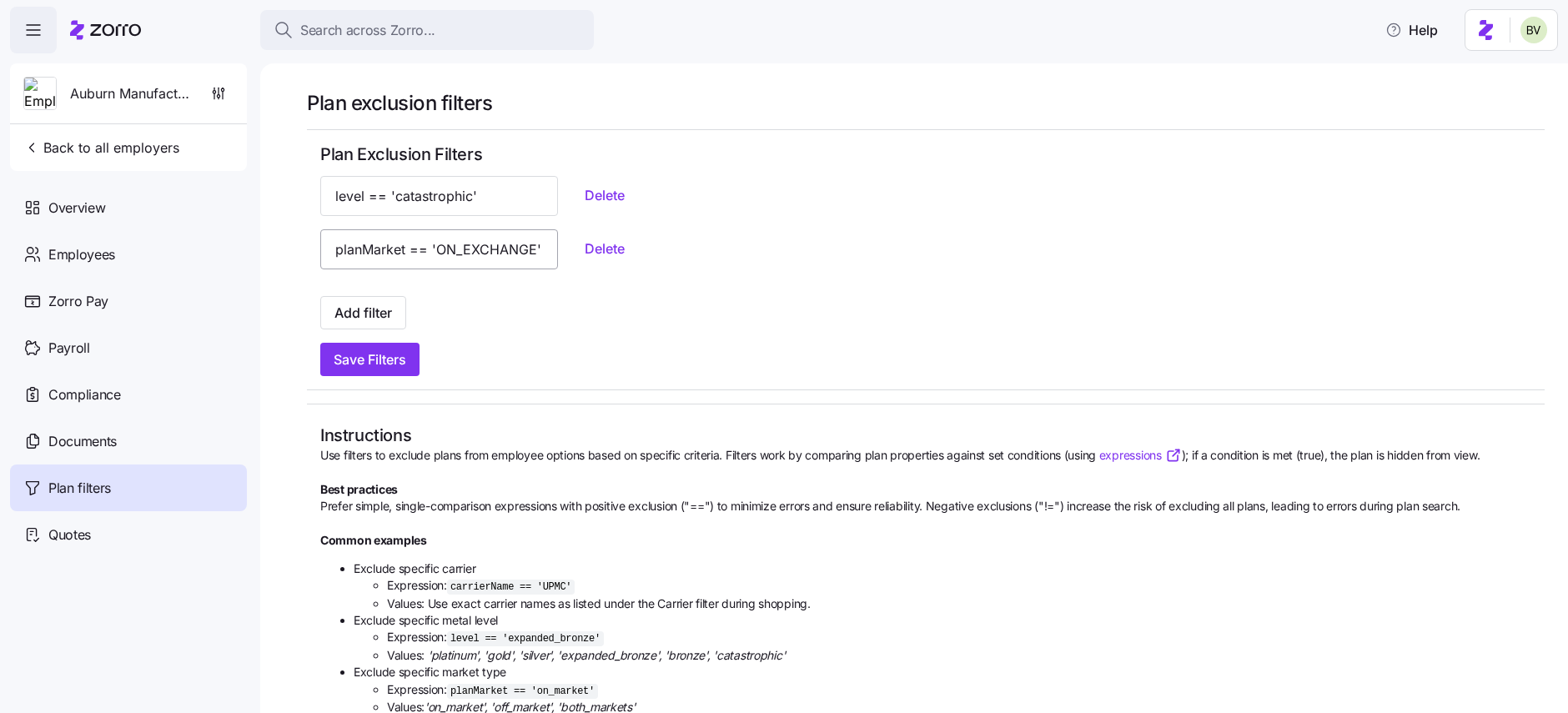 scroll, scrollTop: 0, scrollLeft: 0, axis: both 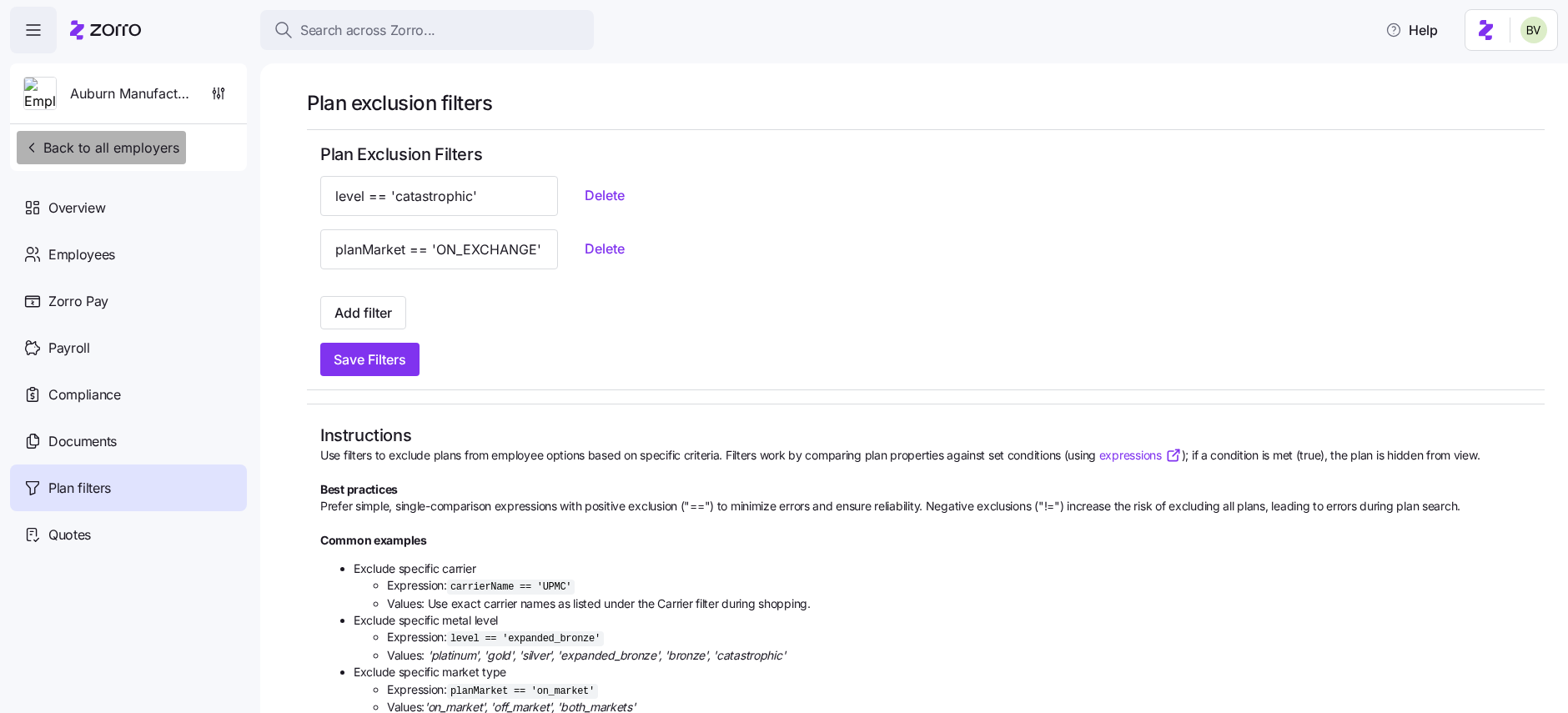 click on "Back to all employers" at bounding box center (101, 148) 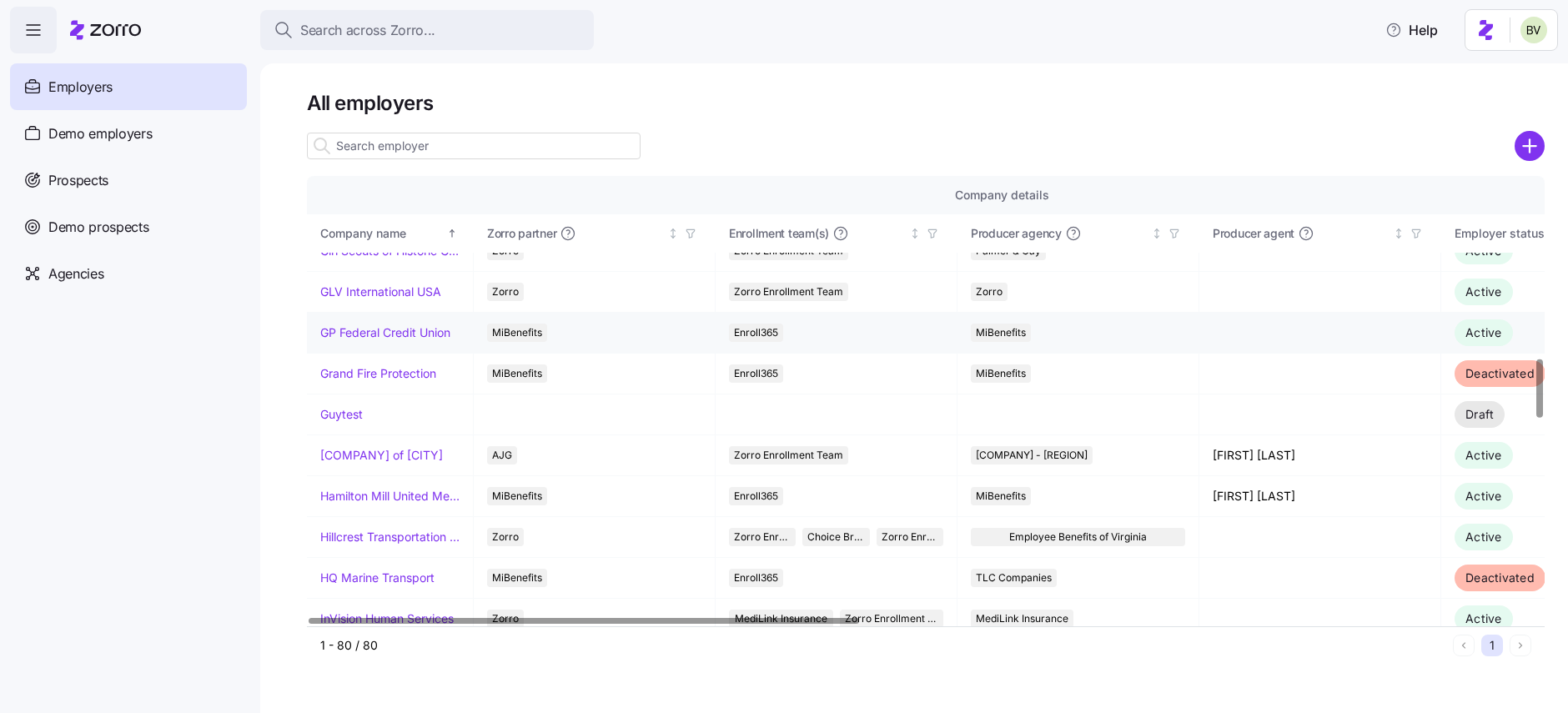 scroll, scrollTop: 1365, scrollLeft: 0, axis: vertical 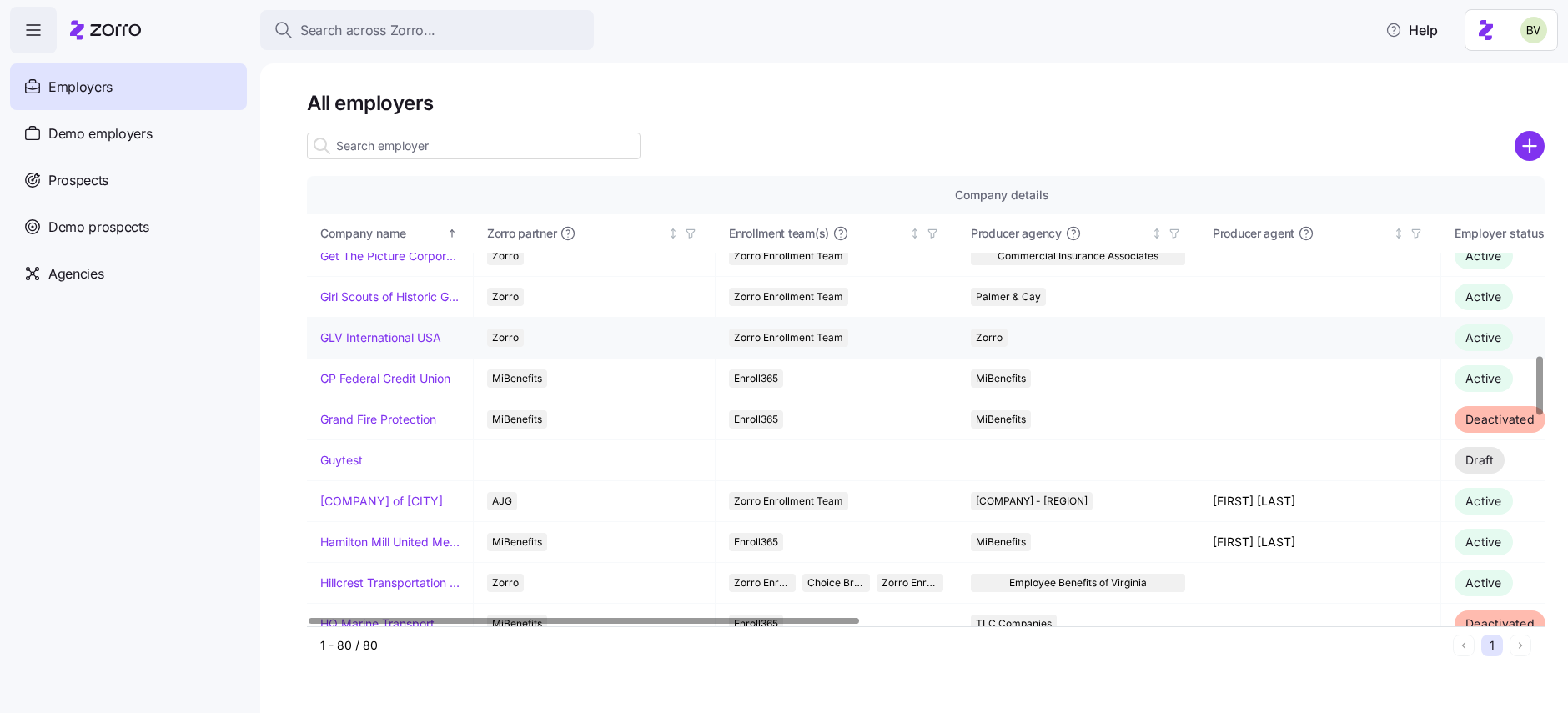 click on "GLV International USA" at bounding box center (380, 338) 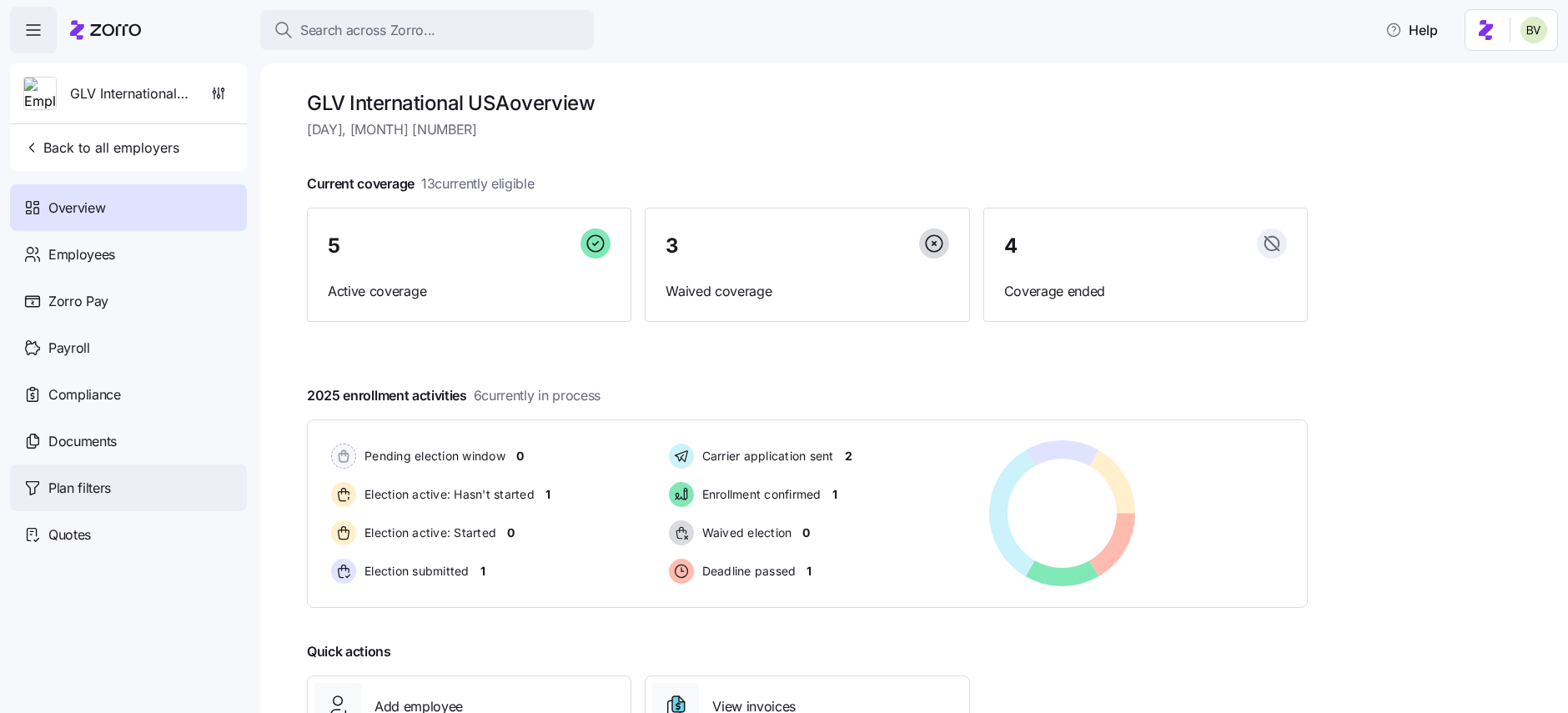 click on "Plan filters" at bounding box center (128, 488) 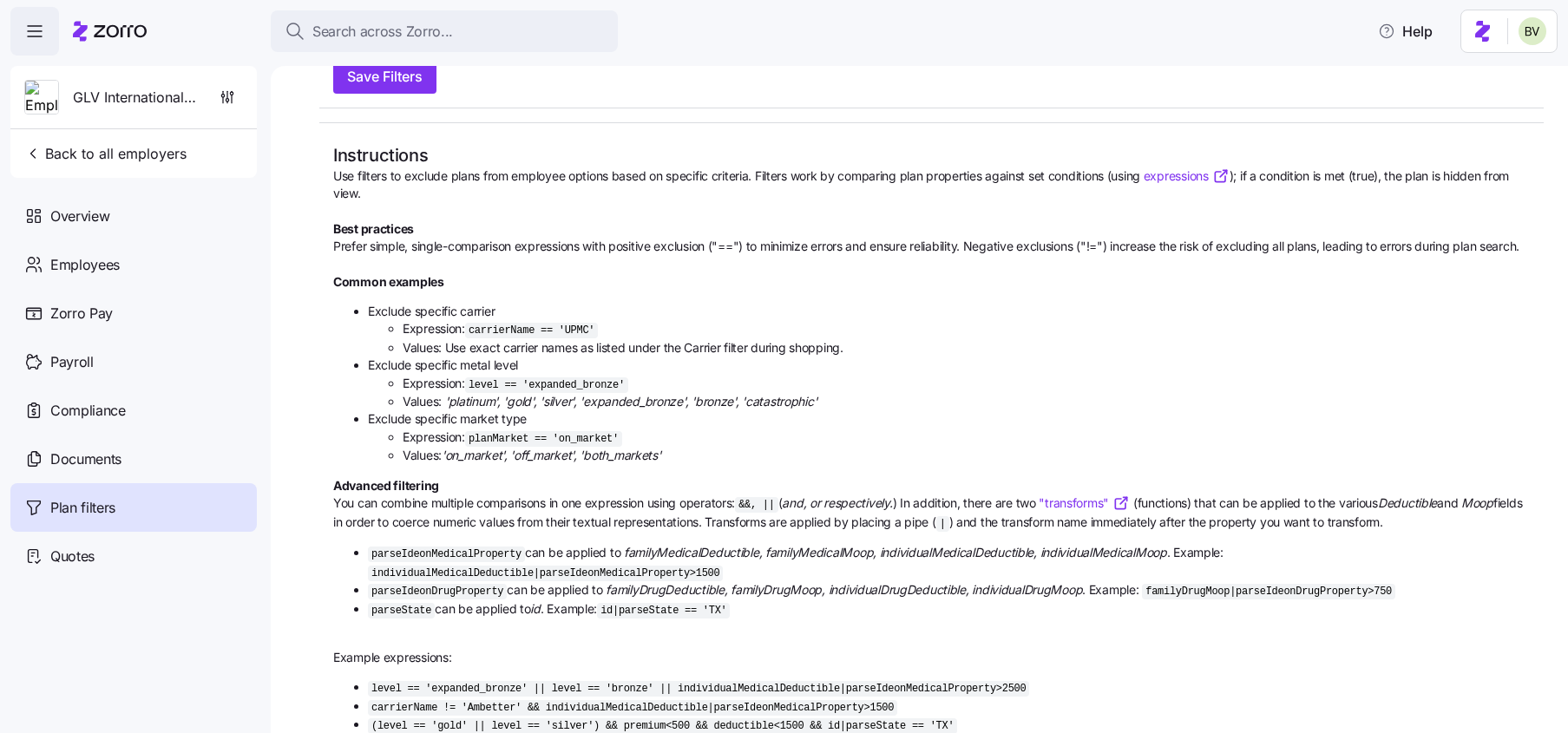 scroll, scrollTop: 272, scrollLeft: 0, axis: vertical 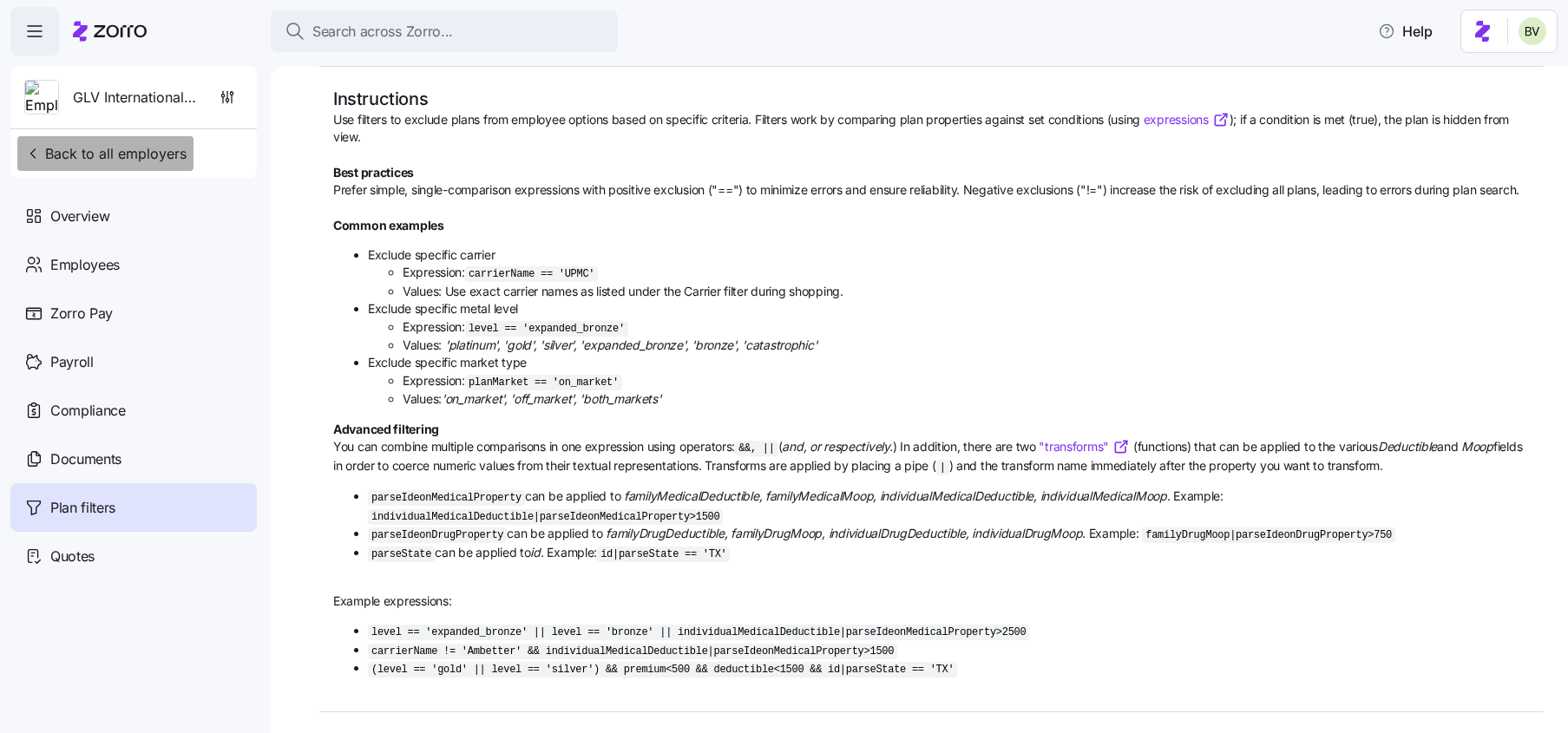 click on "Back to all employers" at bounding box center (105, 154) 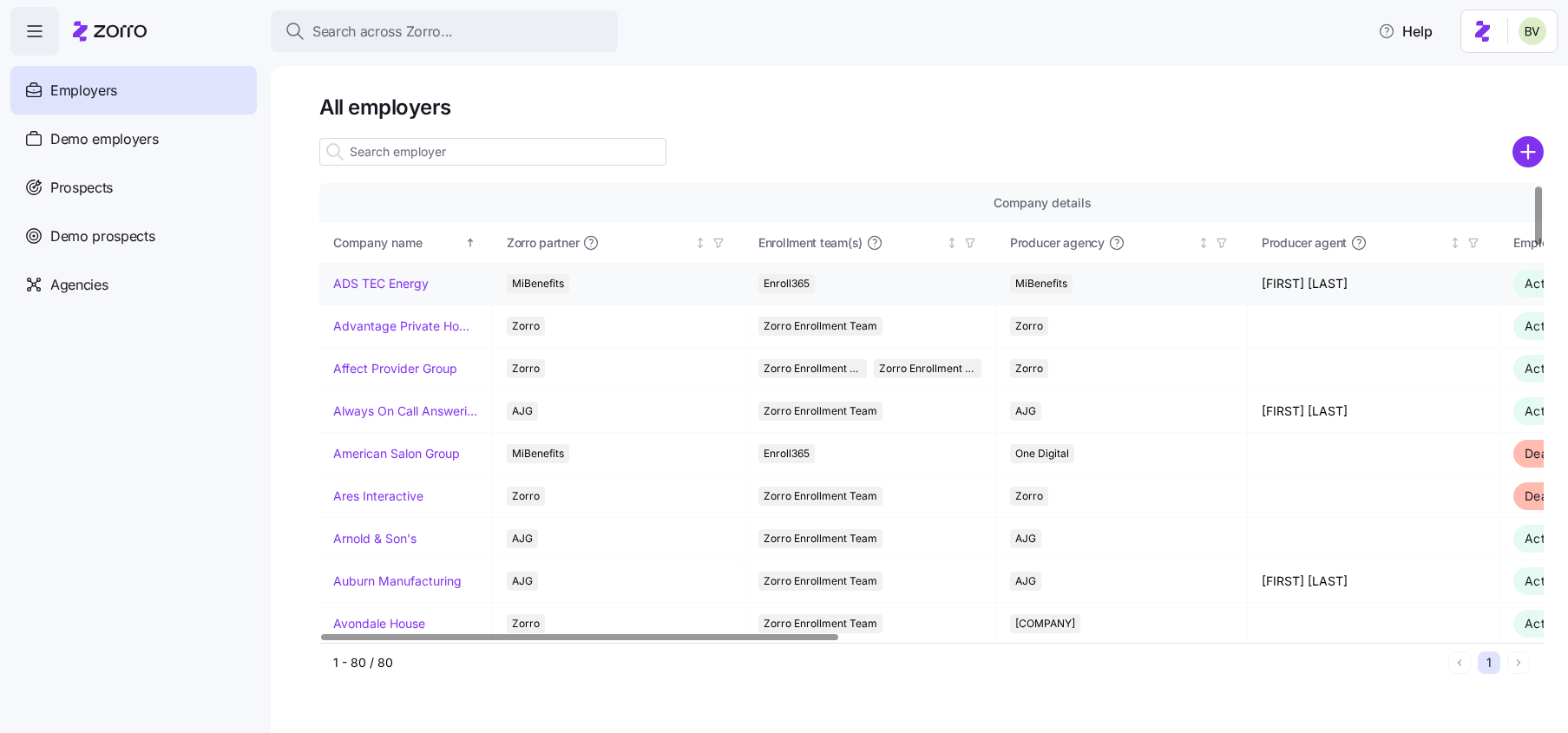 scroll, scrollTop: 51, scrollLeft: 0, axis: vertical 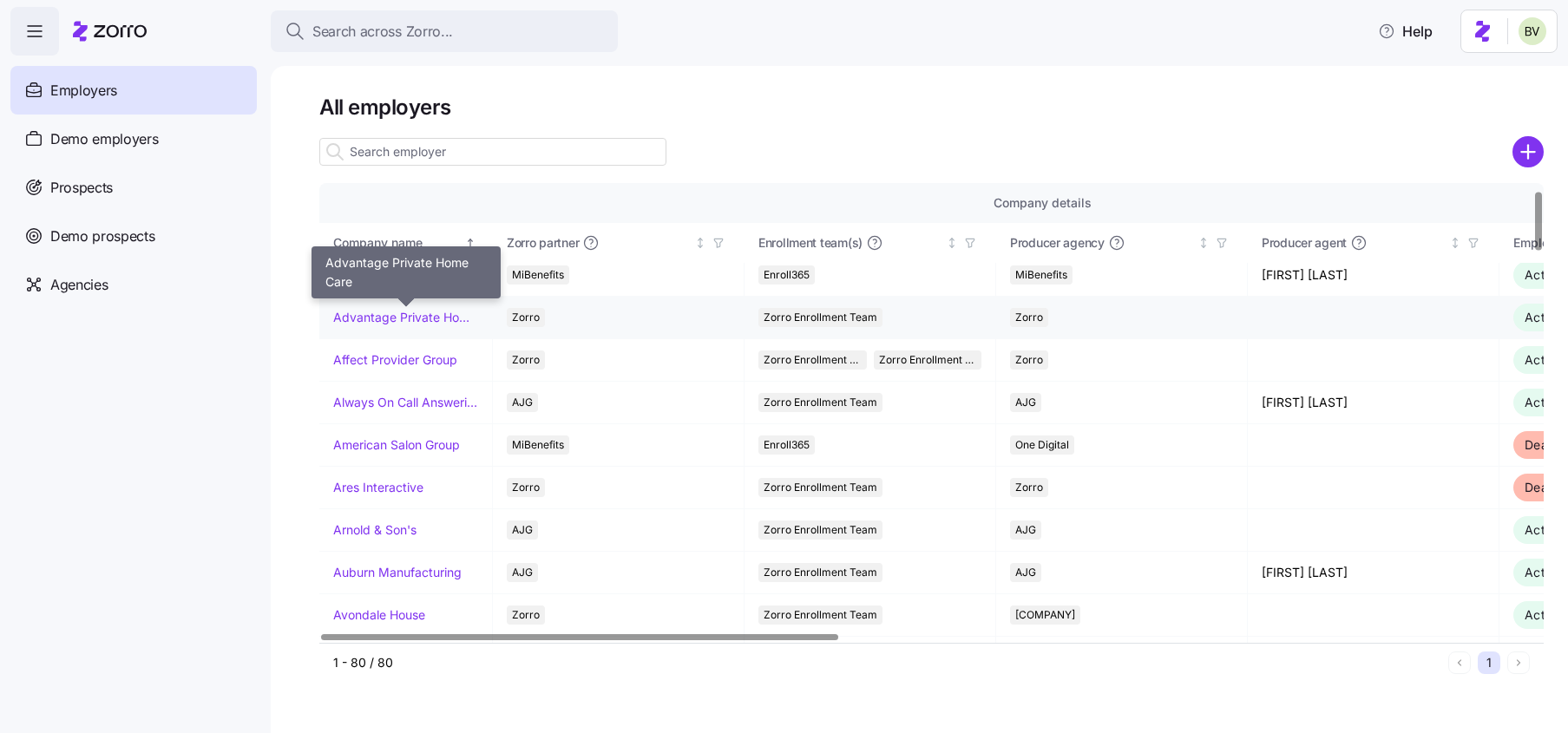 click on "Advantage Private Home Care" at bounding box center (405, 317) 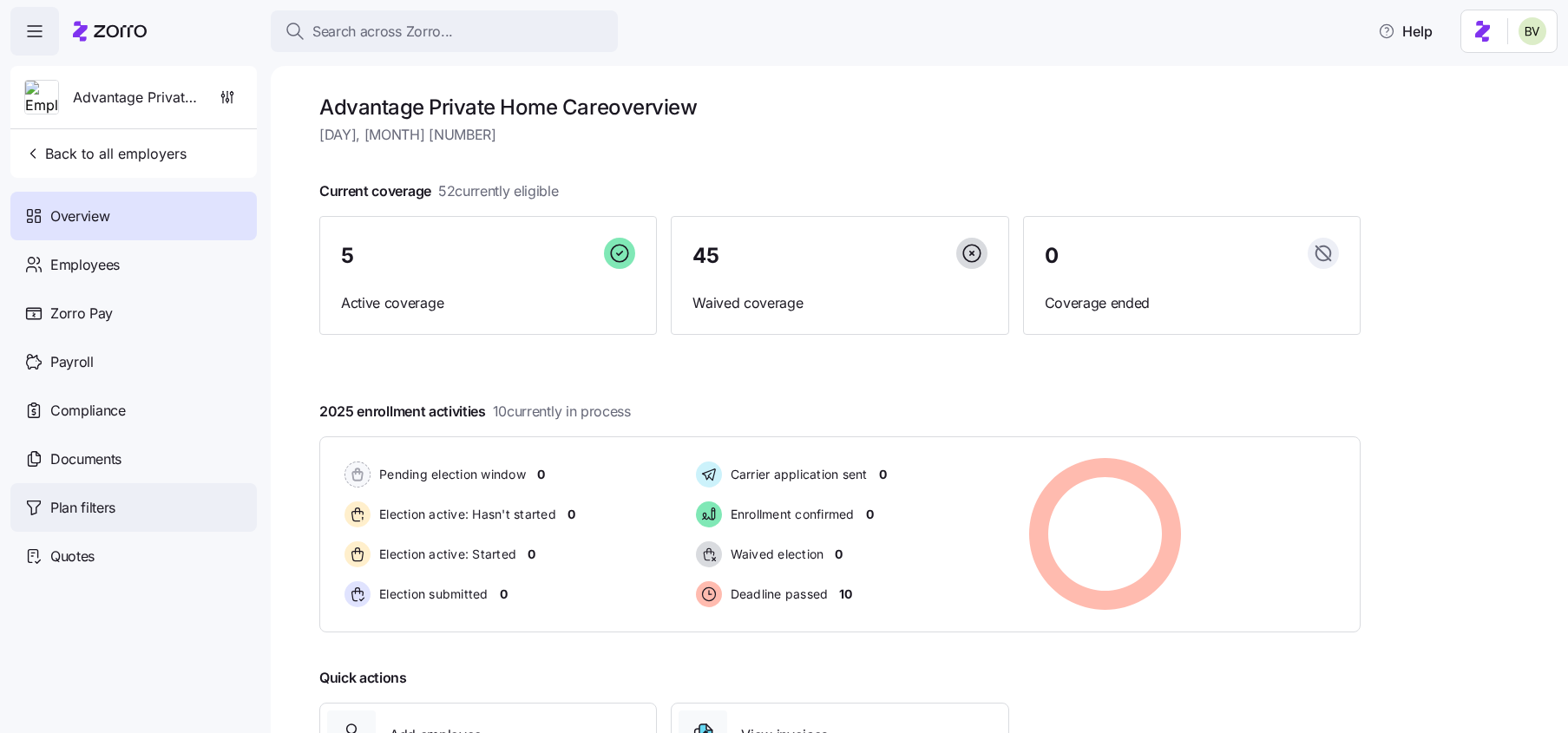 click on "Plan filters" at bounding box center (134, 507) 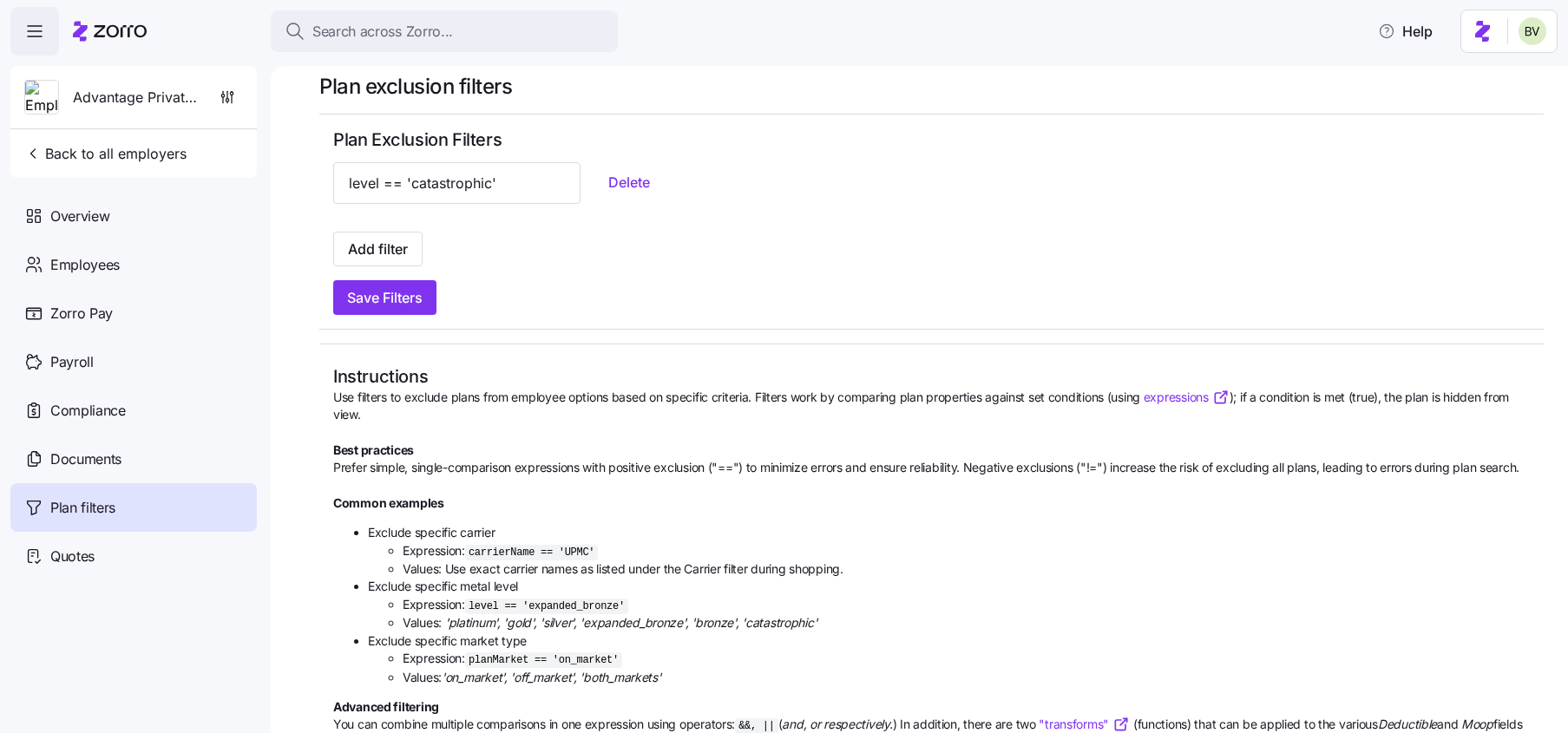 scroll, scrollTop: 0, scrollLeft: 0, axis: both 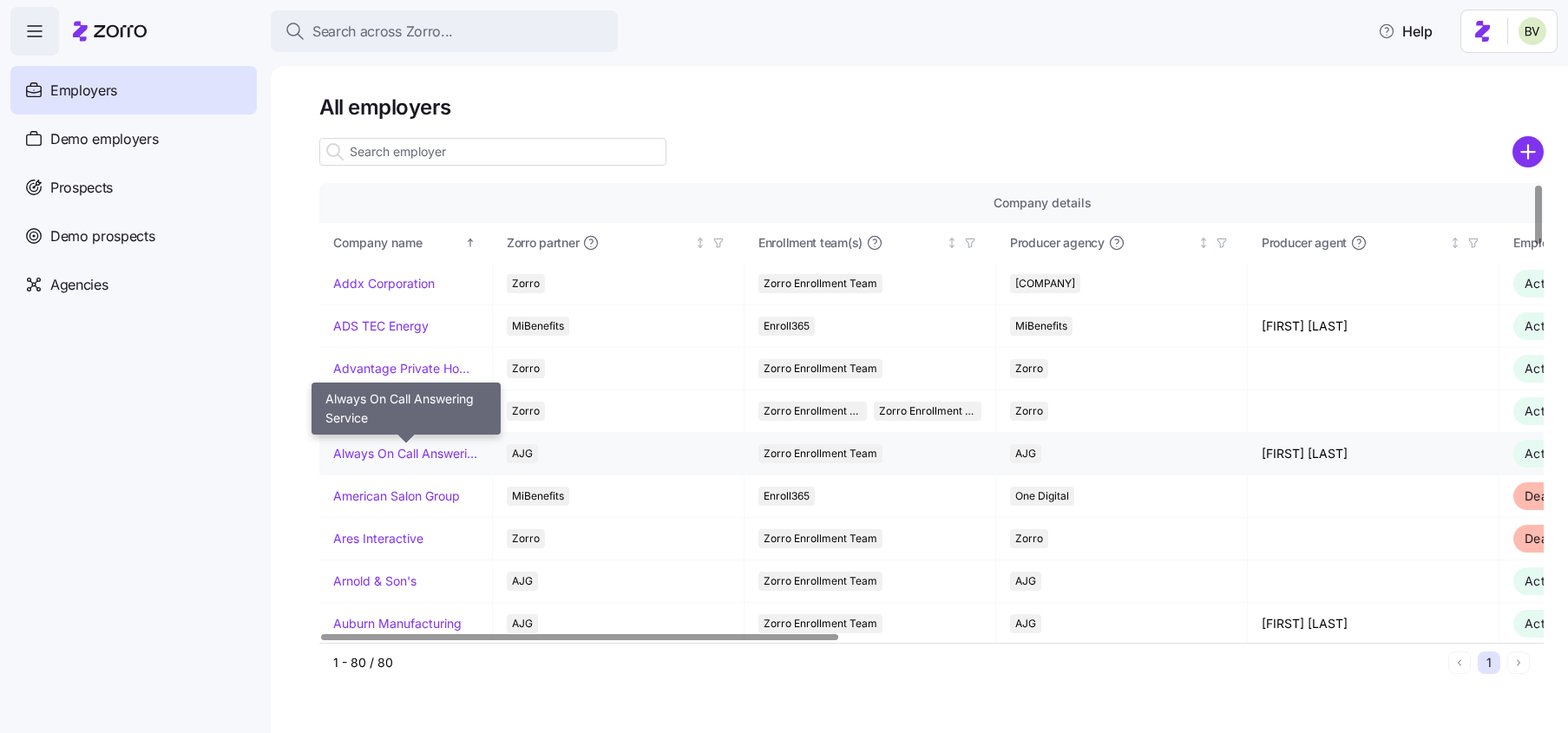 click on "Always On Call Answering Service" at bounding box center (405, 454) 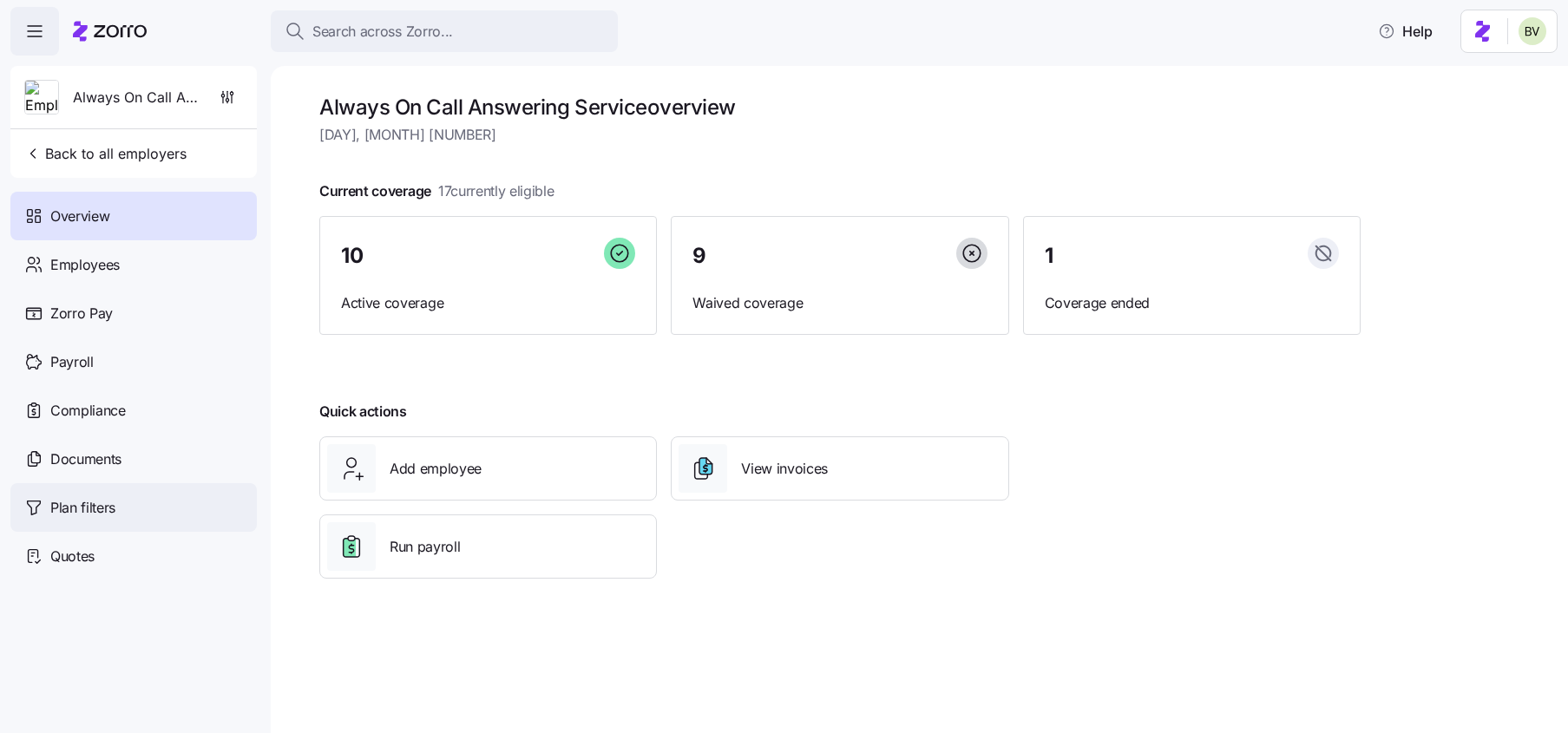 click on "Plan filters" at bounding box center (82, 507) 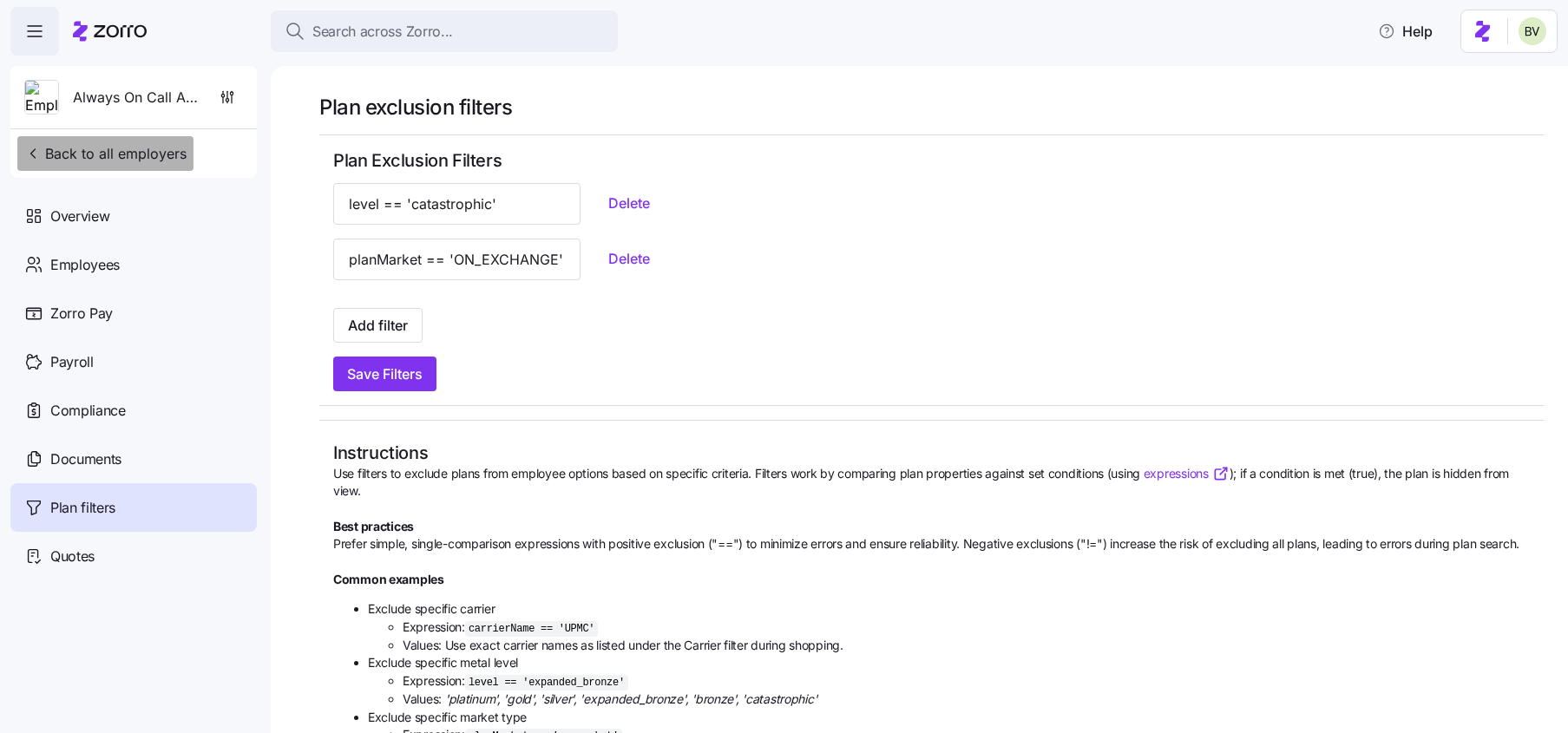 click on "Back to all employers" at bounding box center [105, 154] 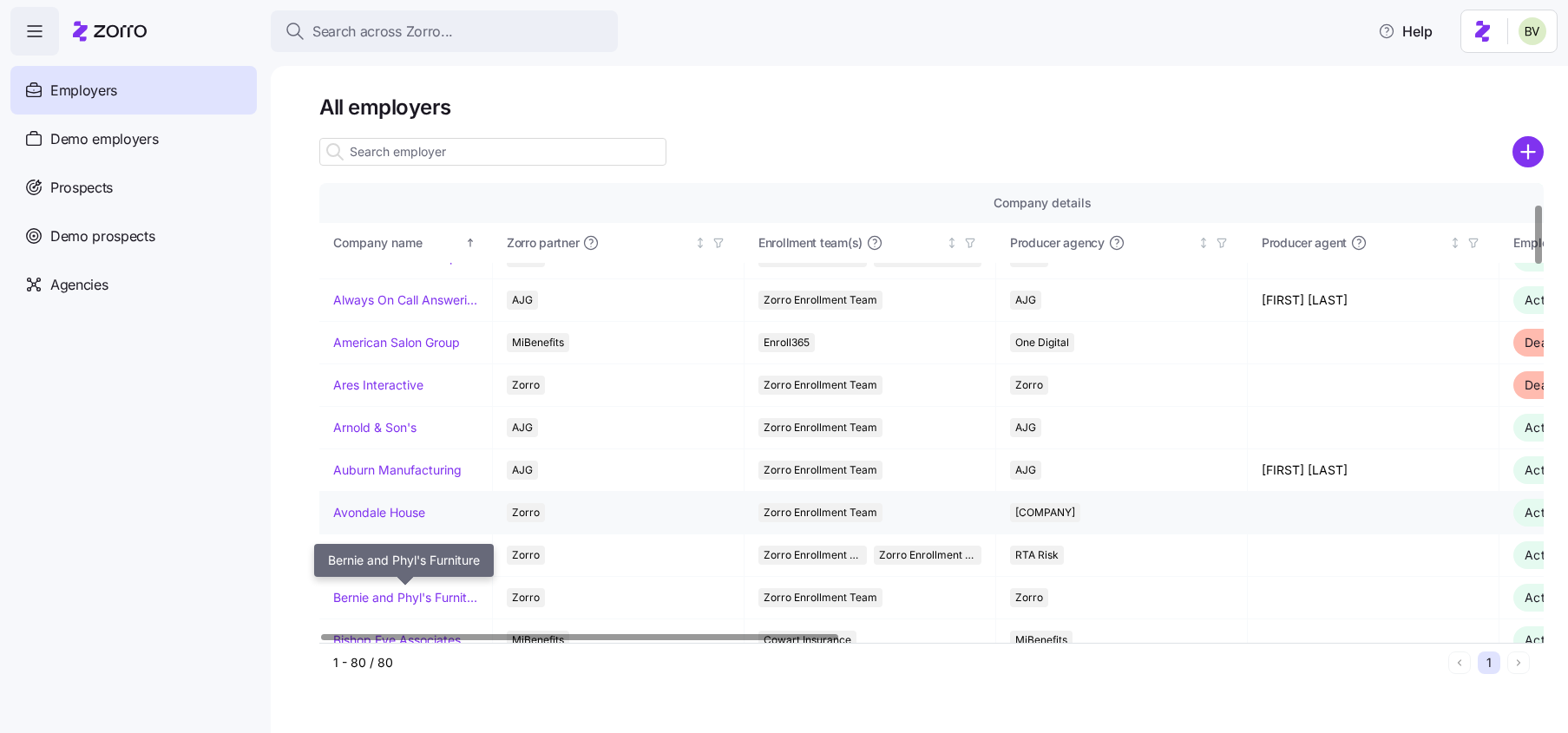 scroll, scrollTop: 155, scrollLeft: 0, axis: vertical 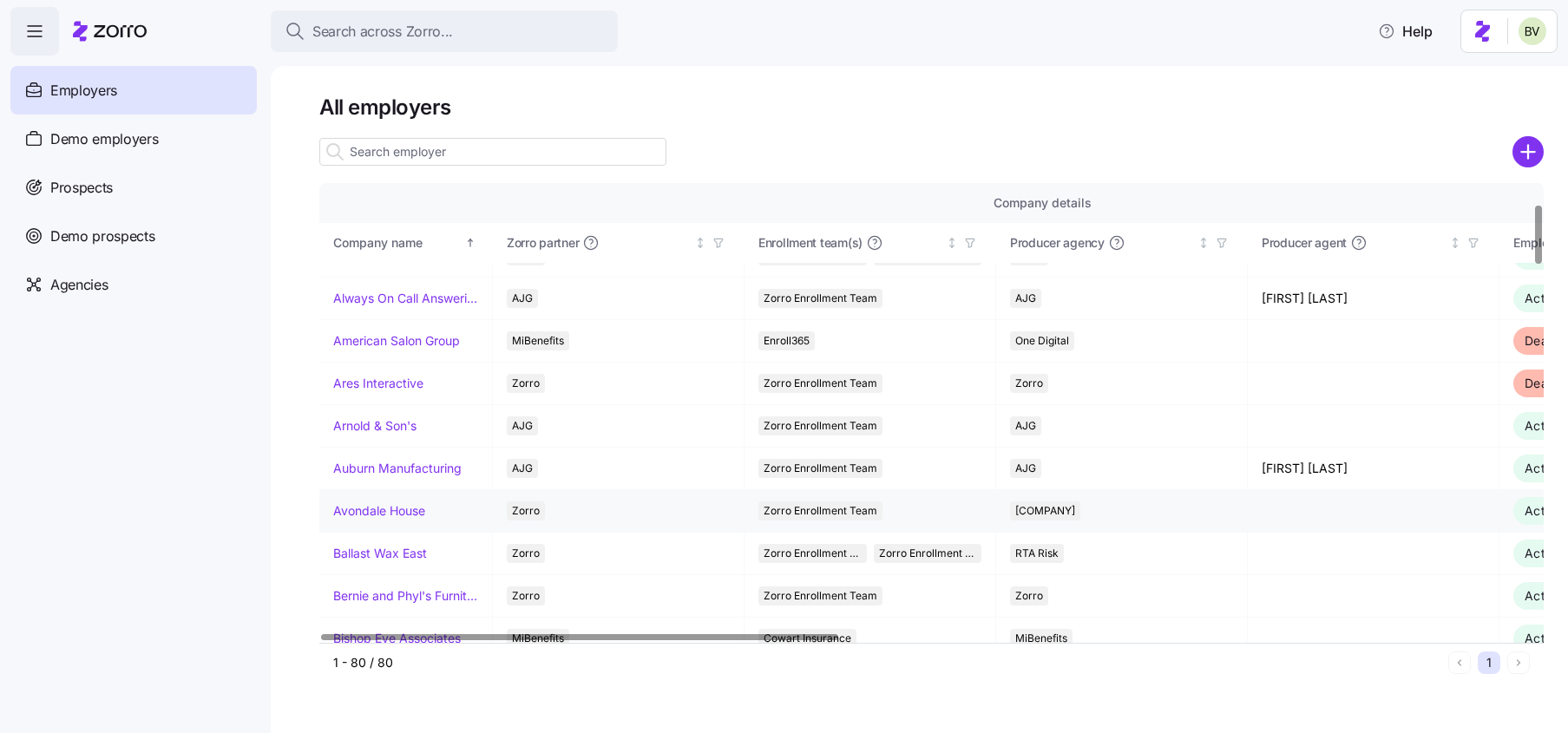 click on "Avondale House" at bounding box center [379, 511] 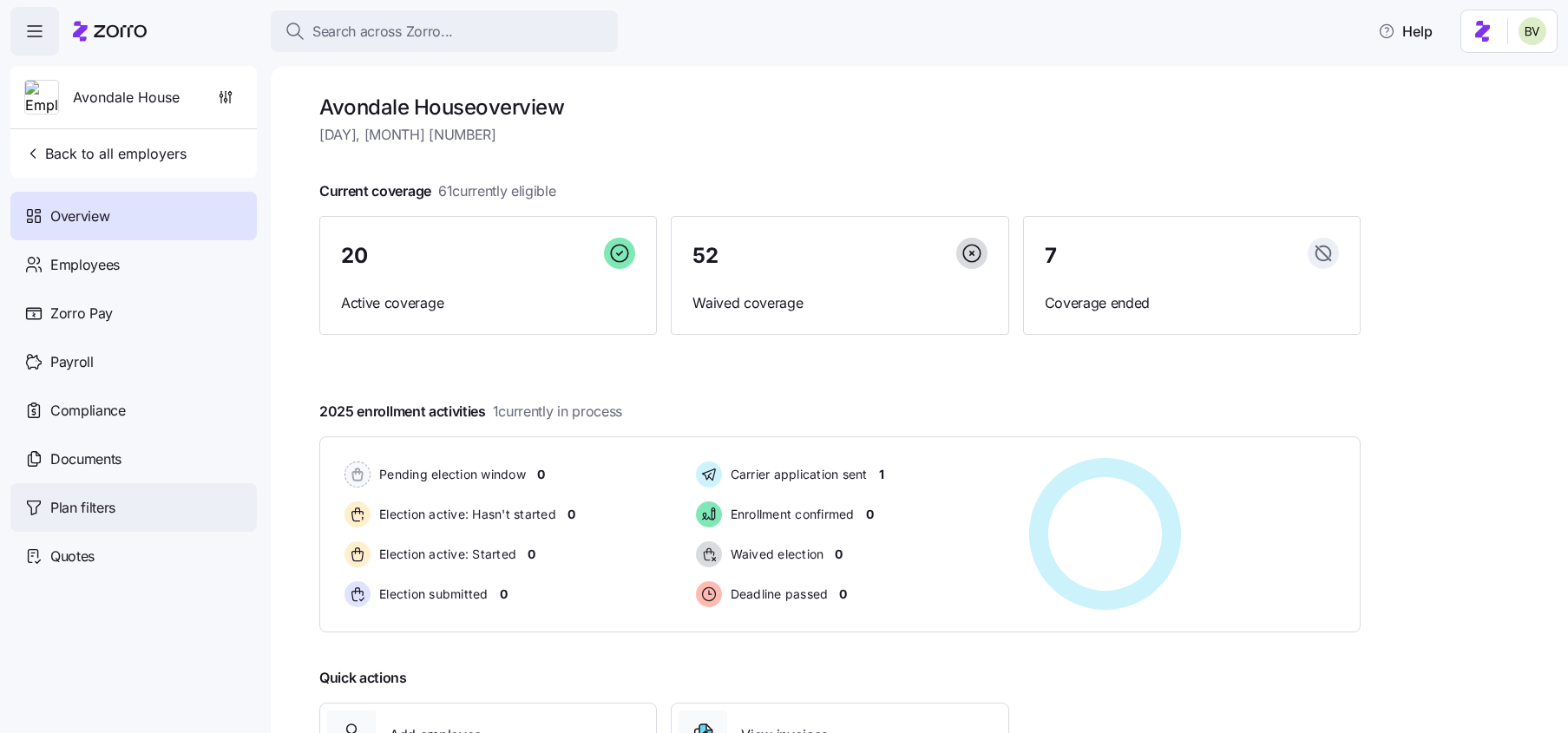 click on "Plan filters" at bounding box center [82, 507] 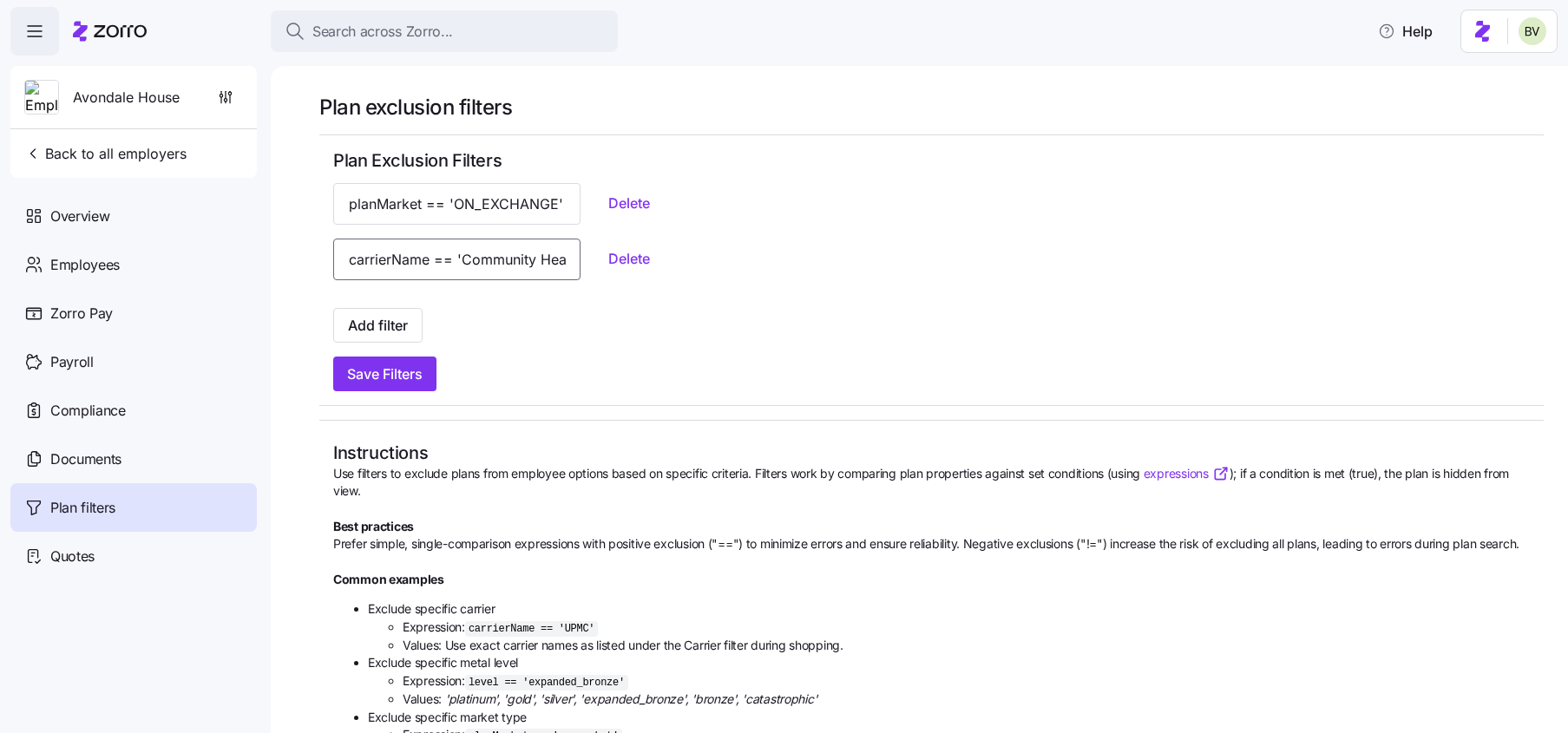 click on "carrierName == 'Community Health Choice'" at bounding box center (456, 259) 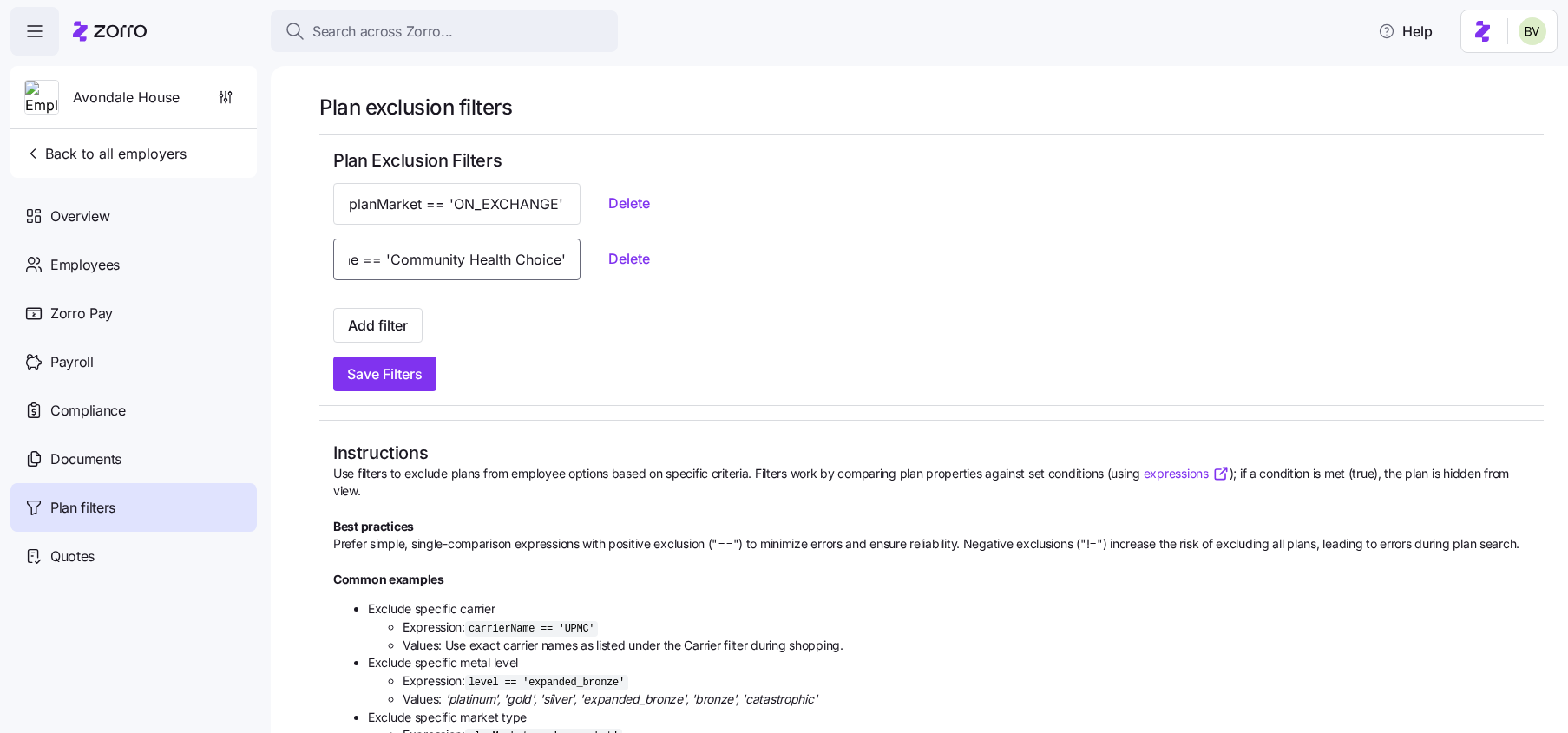 scroll, scrollTop: 0, scrollLeft: 0, axis: both 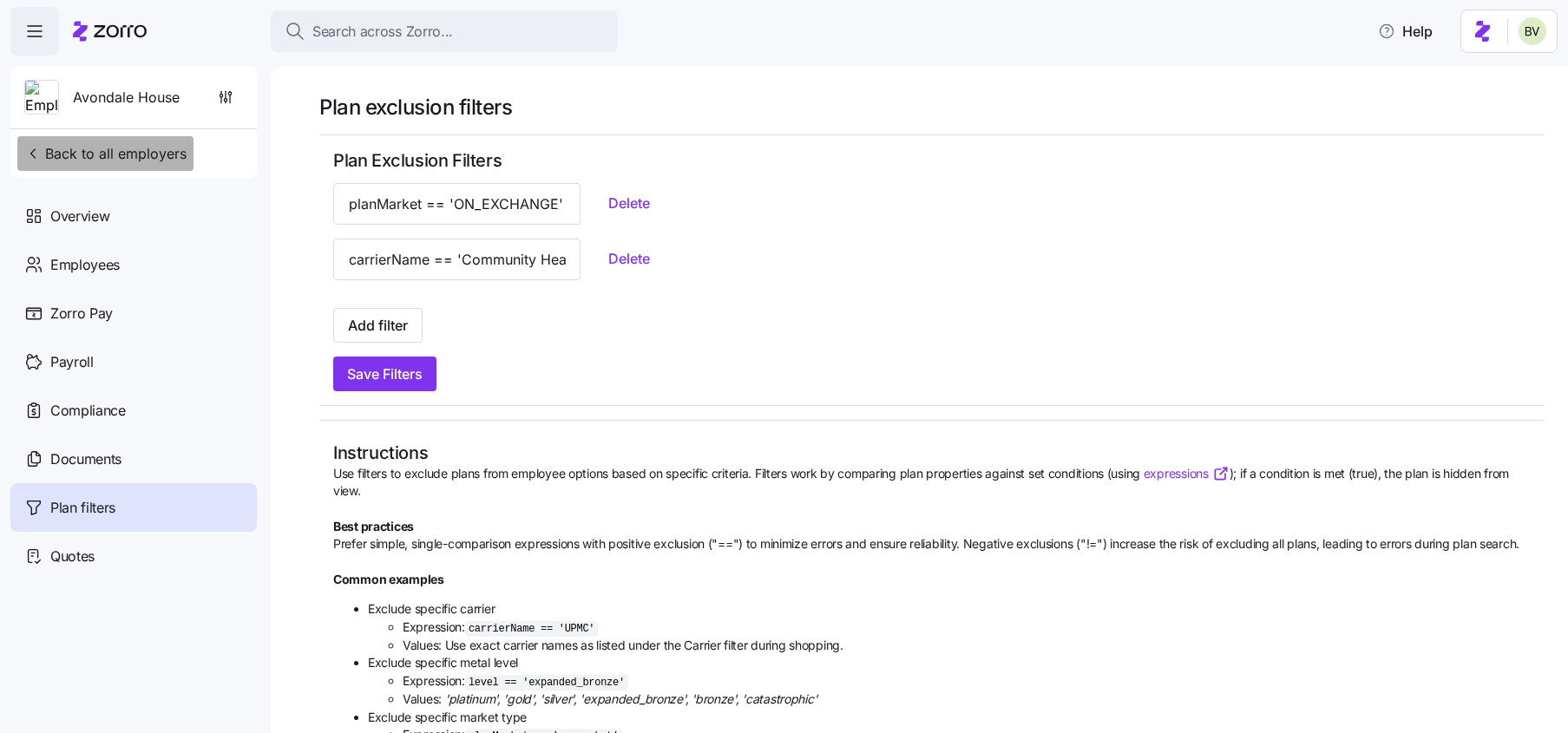 click on "Back to all employers" at bounding box center (105, 154) 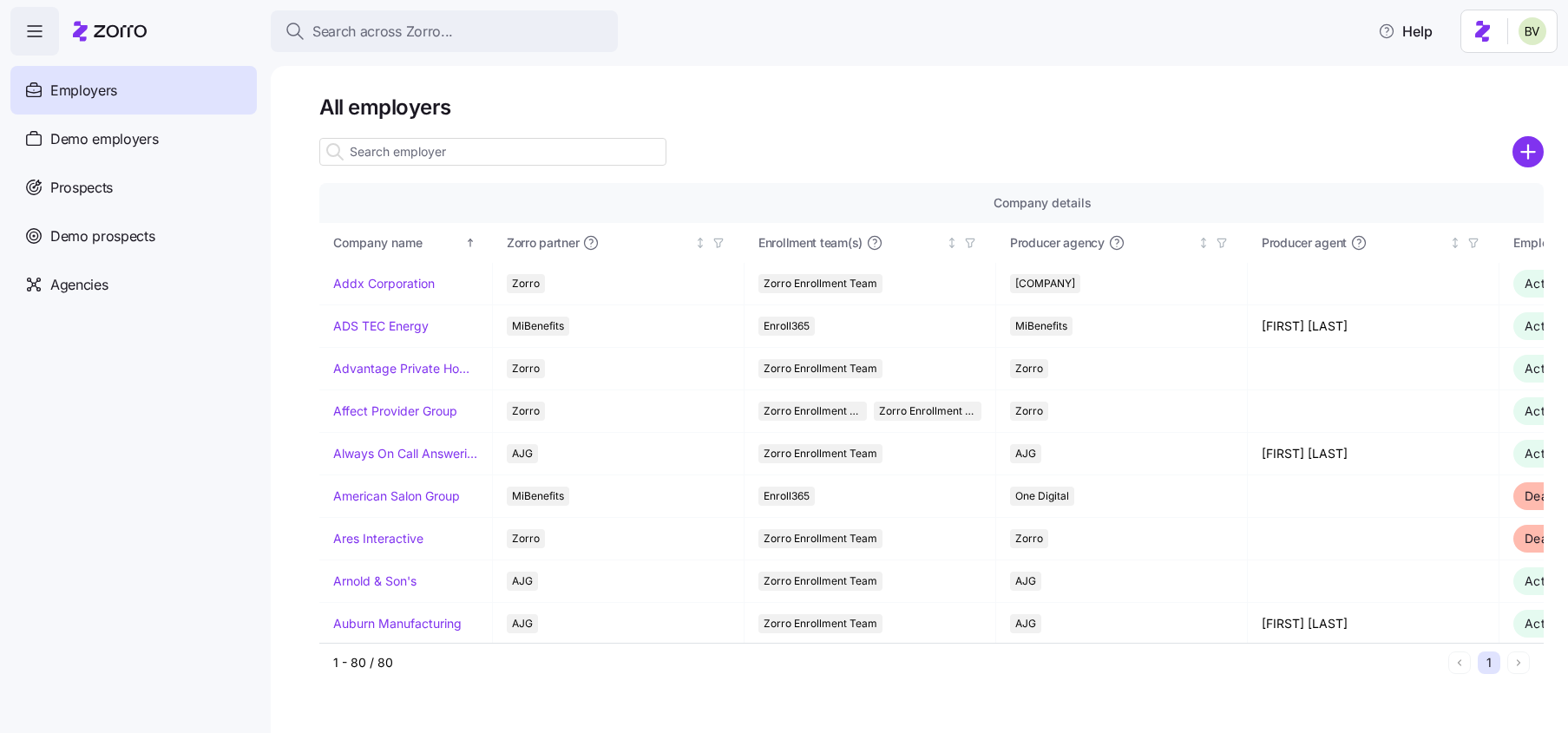 click at bounding box center [493, 152] 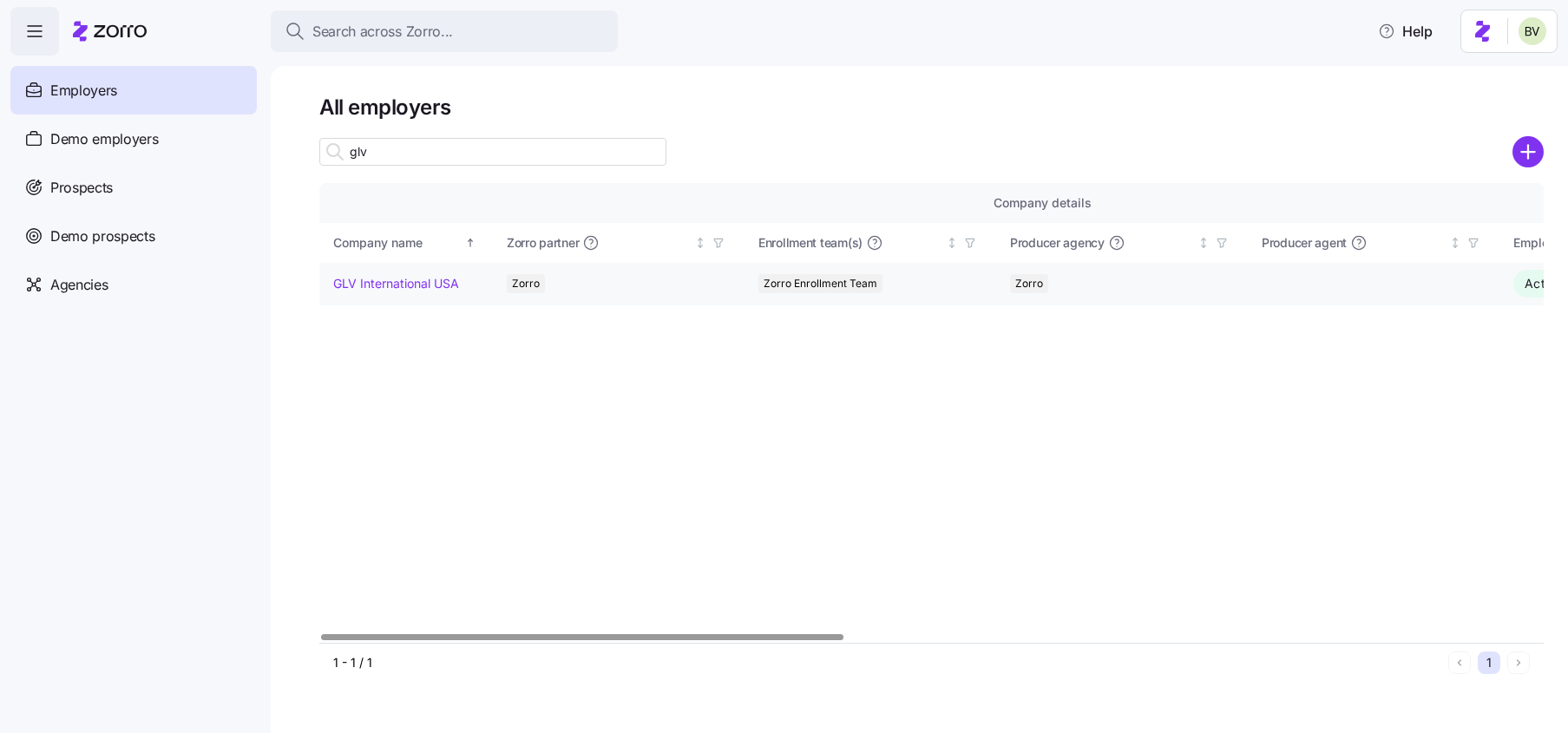 type on "glv" 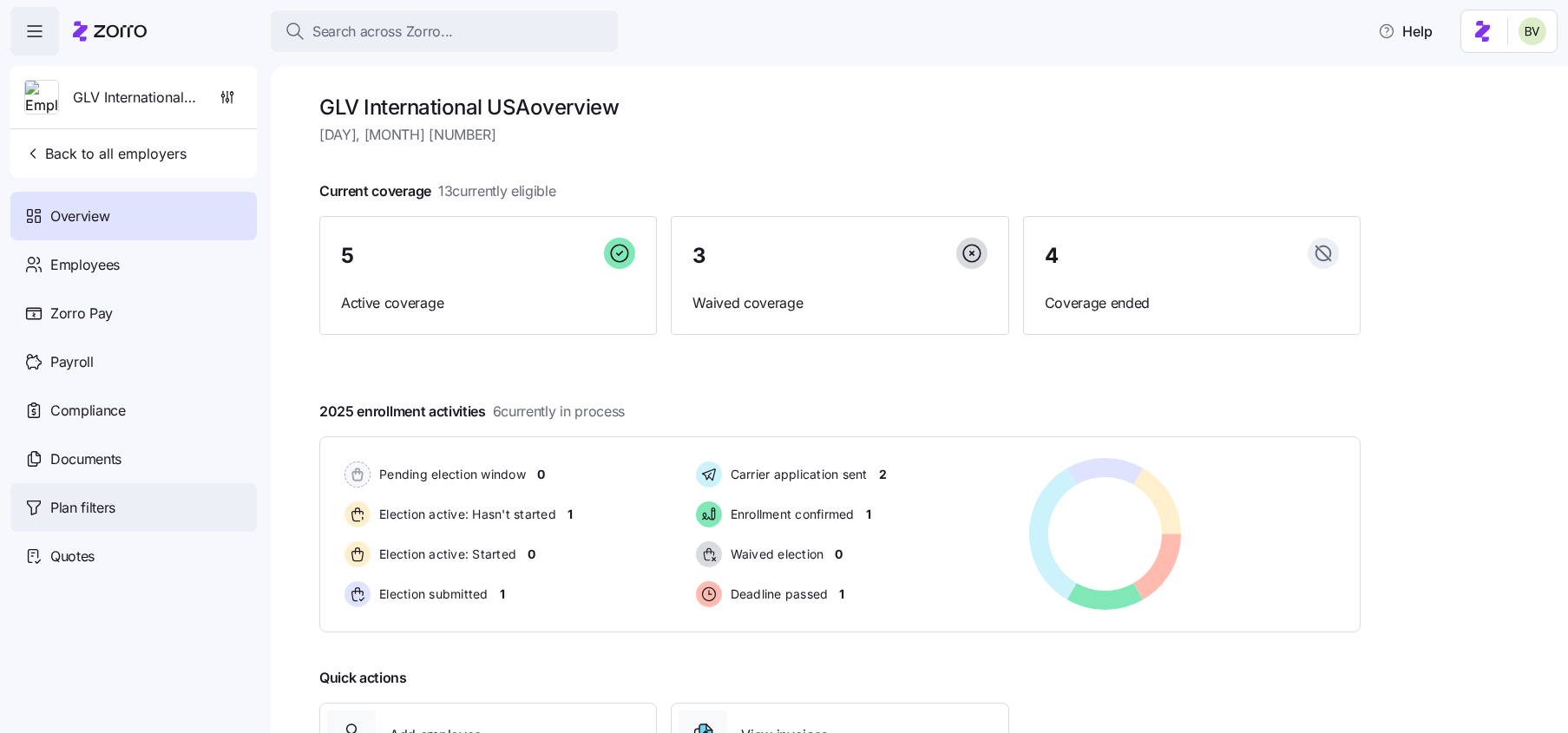 click on "Plan filters" at bounding box center (82, 507) 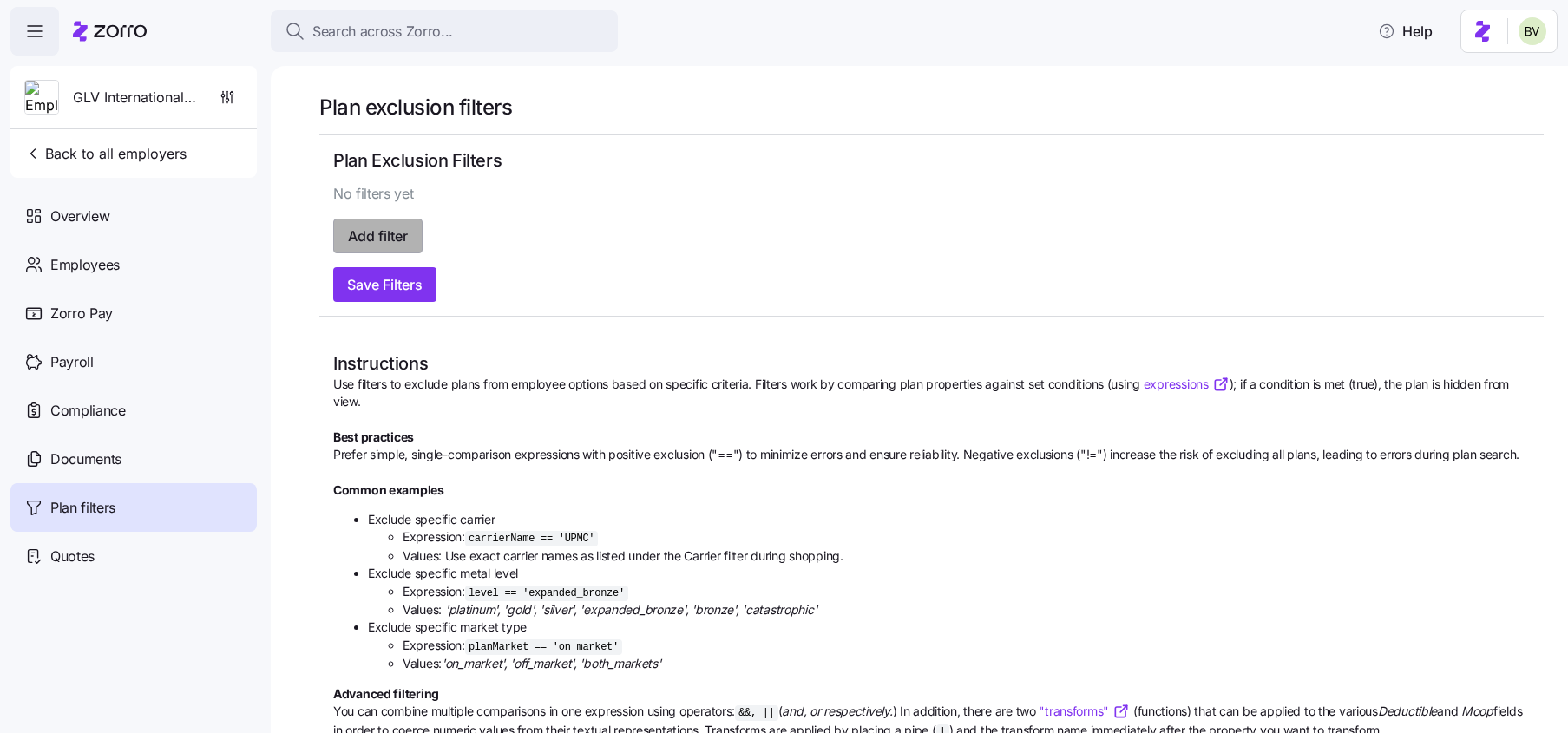 click on "Add filter" at bounding box center (377, 236) 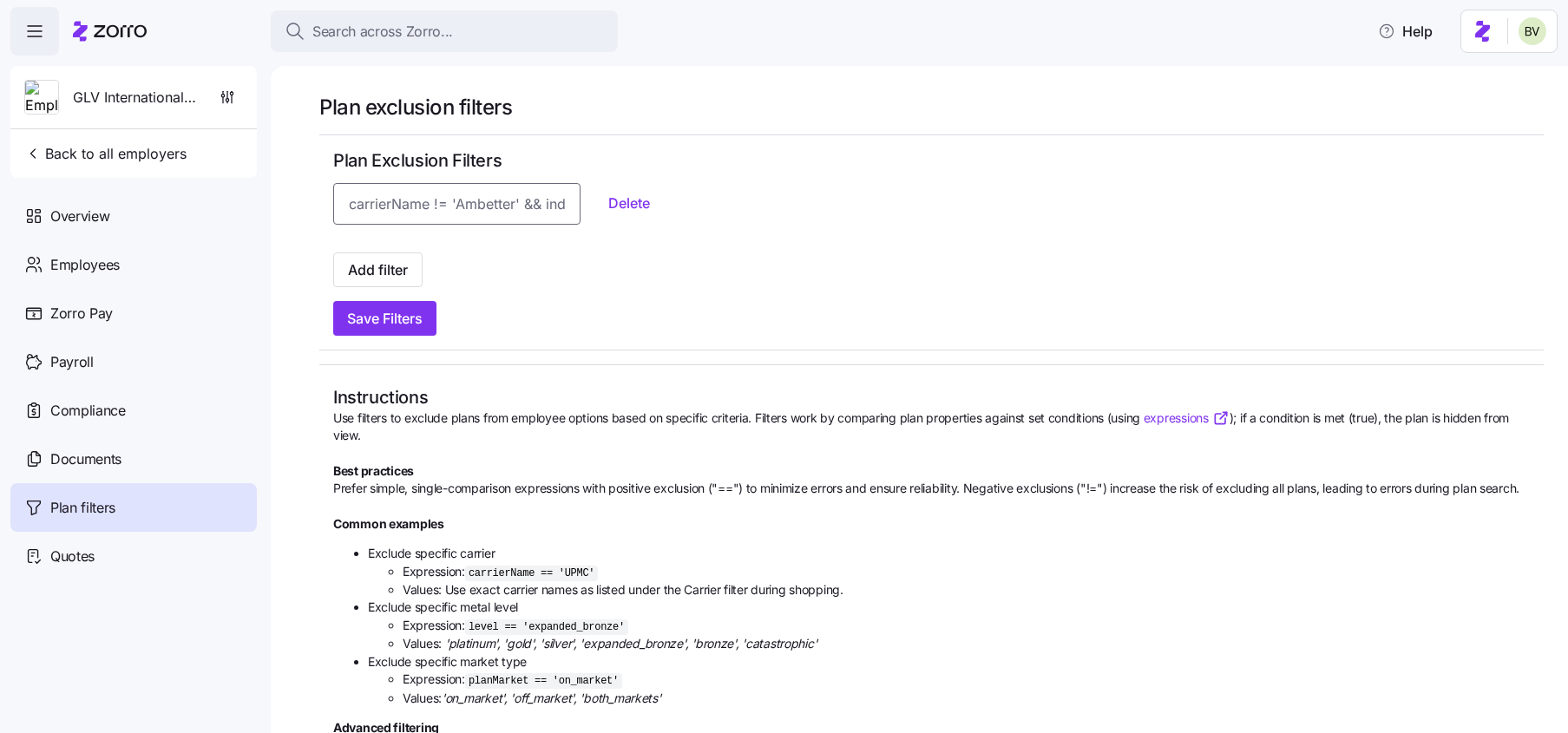 click at bounding box center [456, 204] 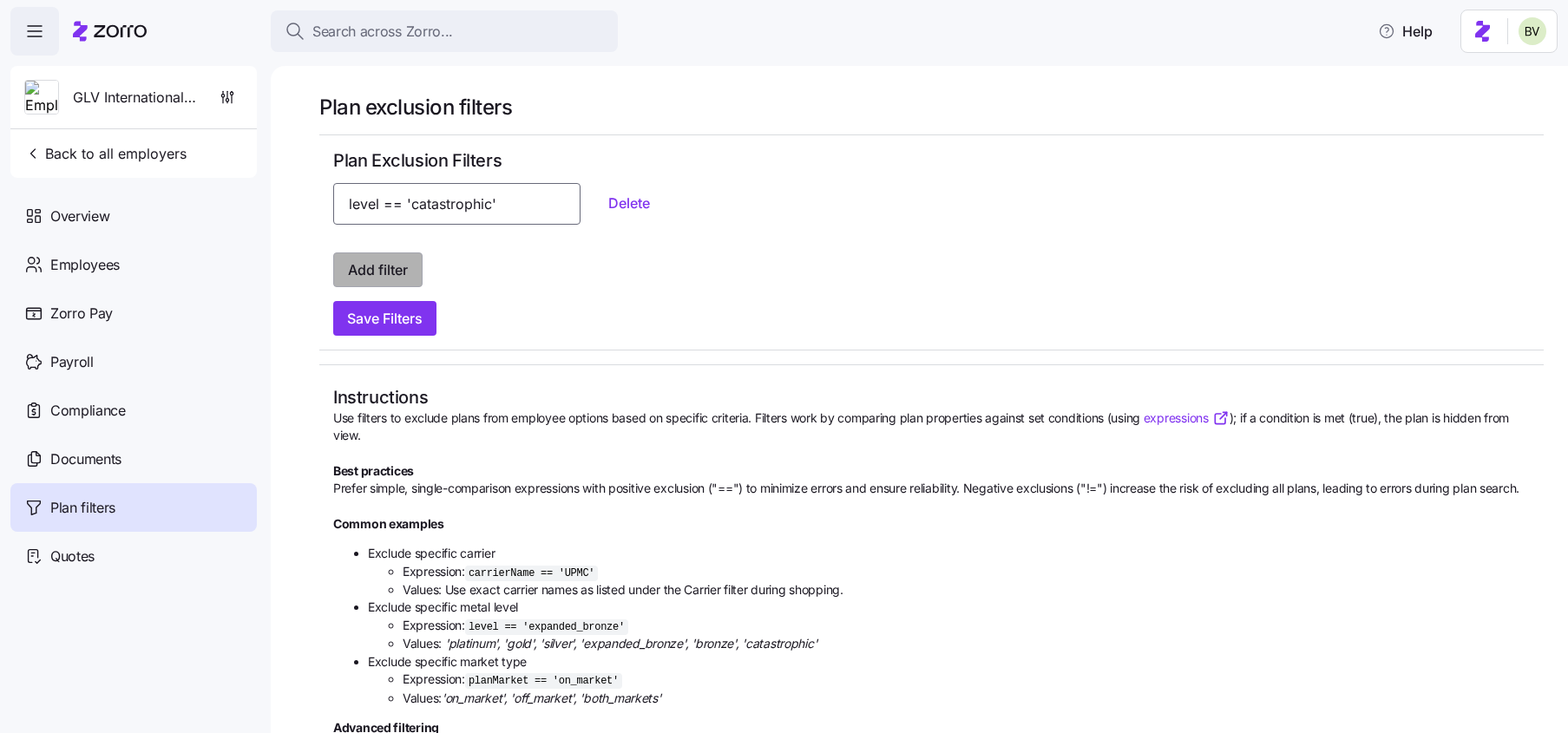 type on "level == 'catastrophic'" 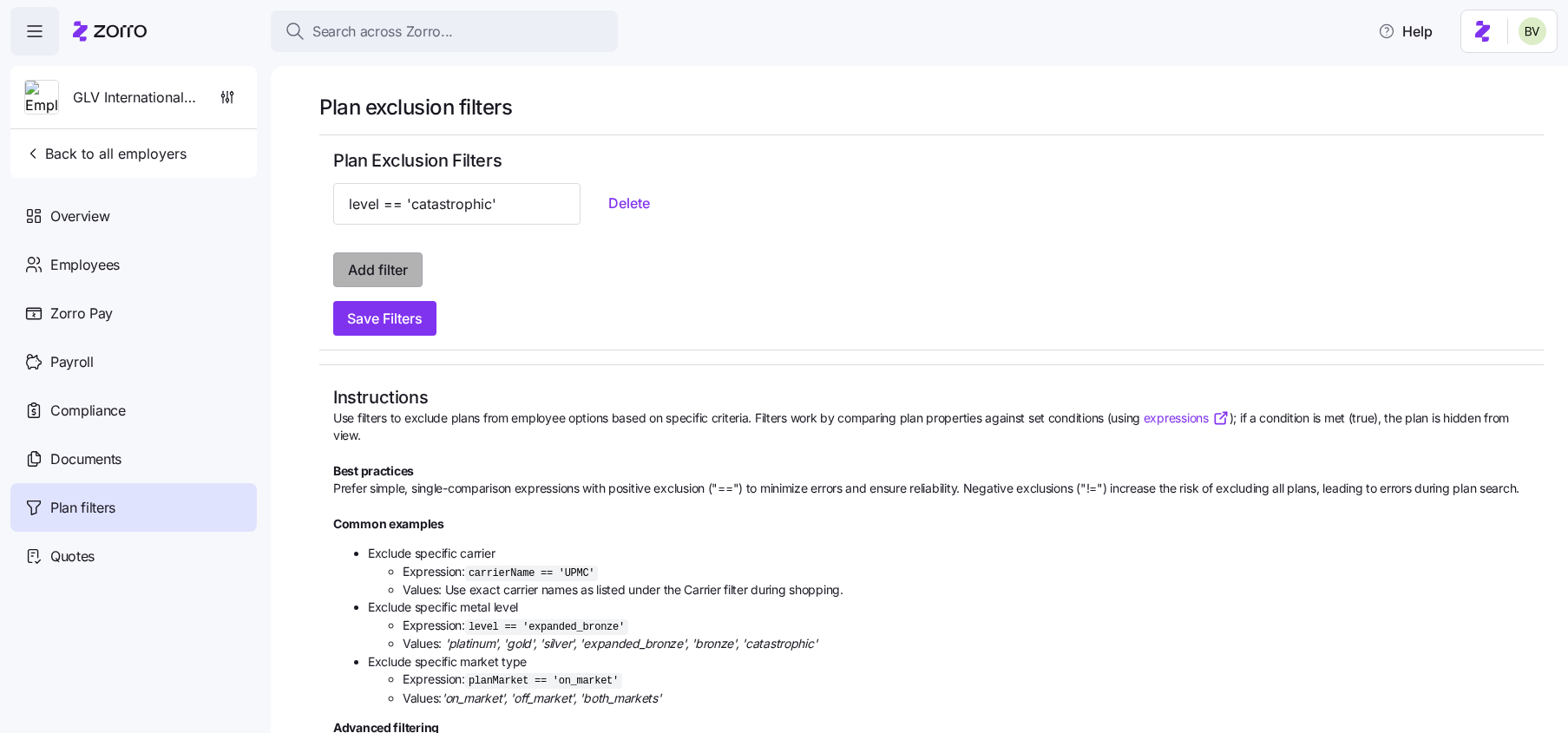 click on "Add filter" at bounding box center (377, 270) 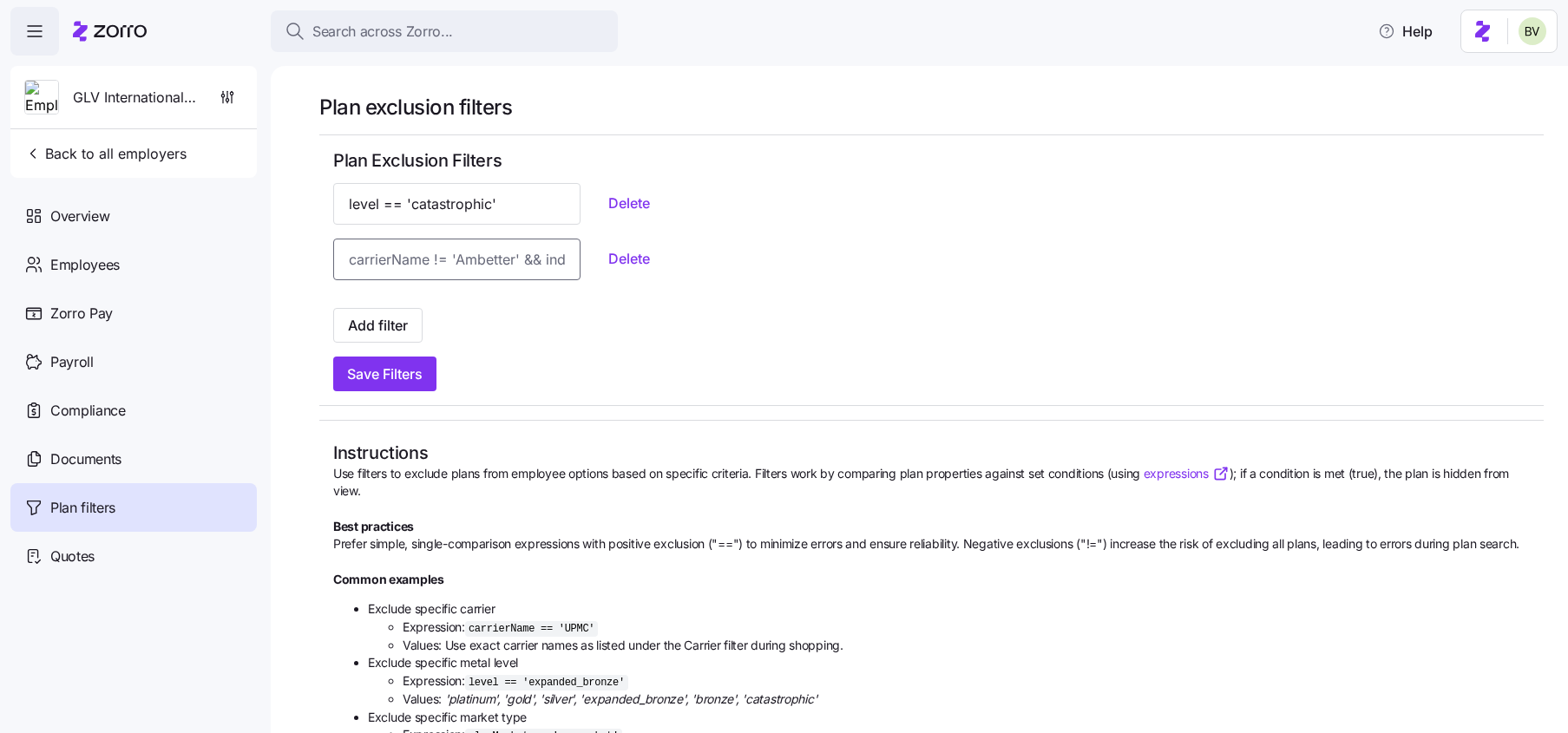 click at bounding box center [456, 259] 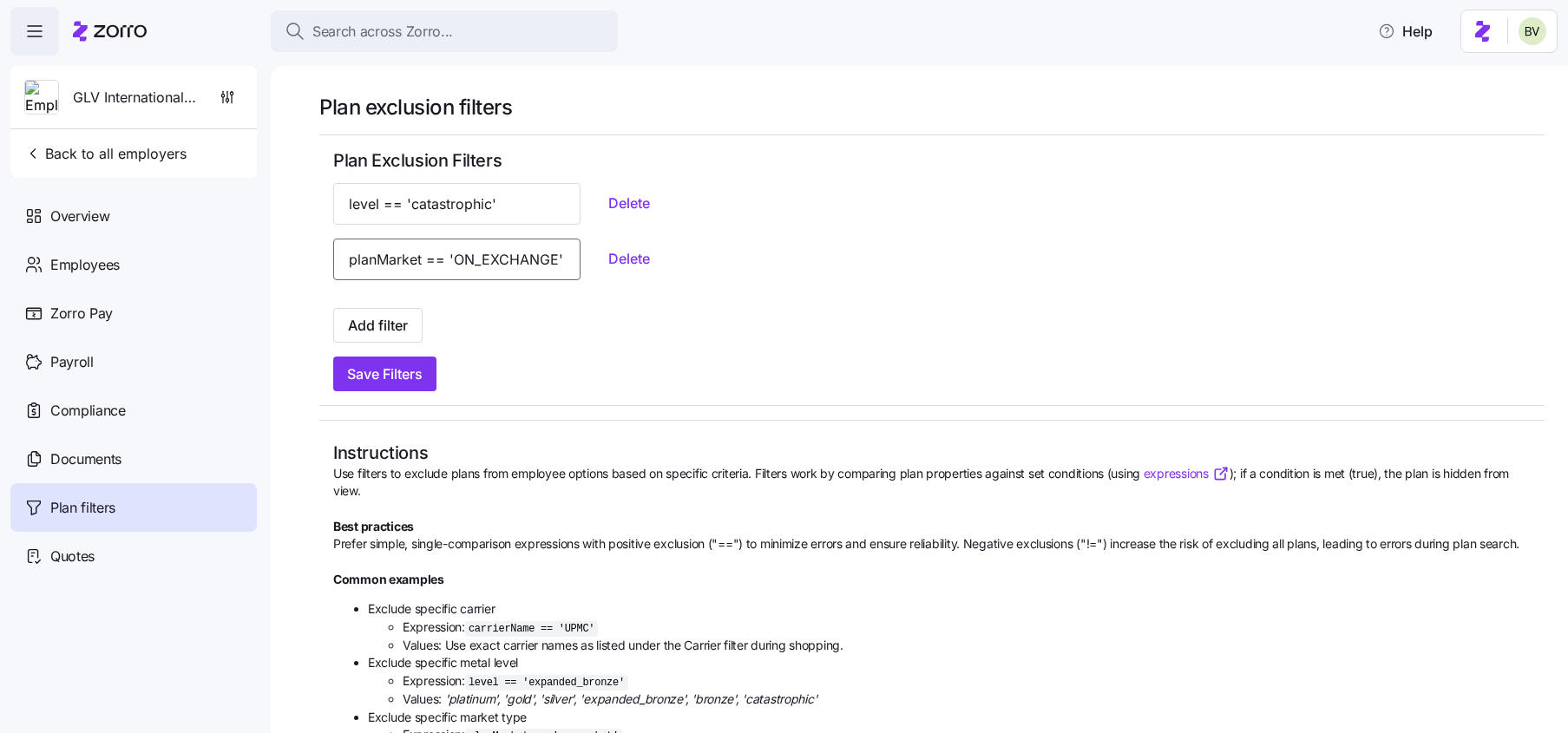 scroll, scrollTop: 0, scrollLeft: 49, axis: horizontal 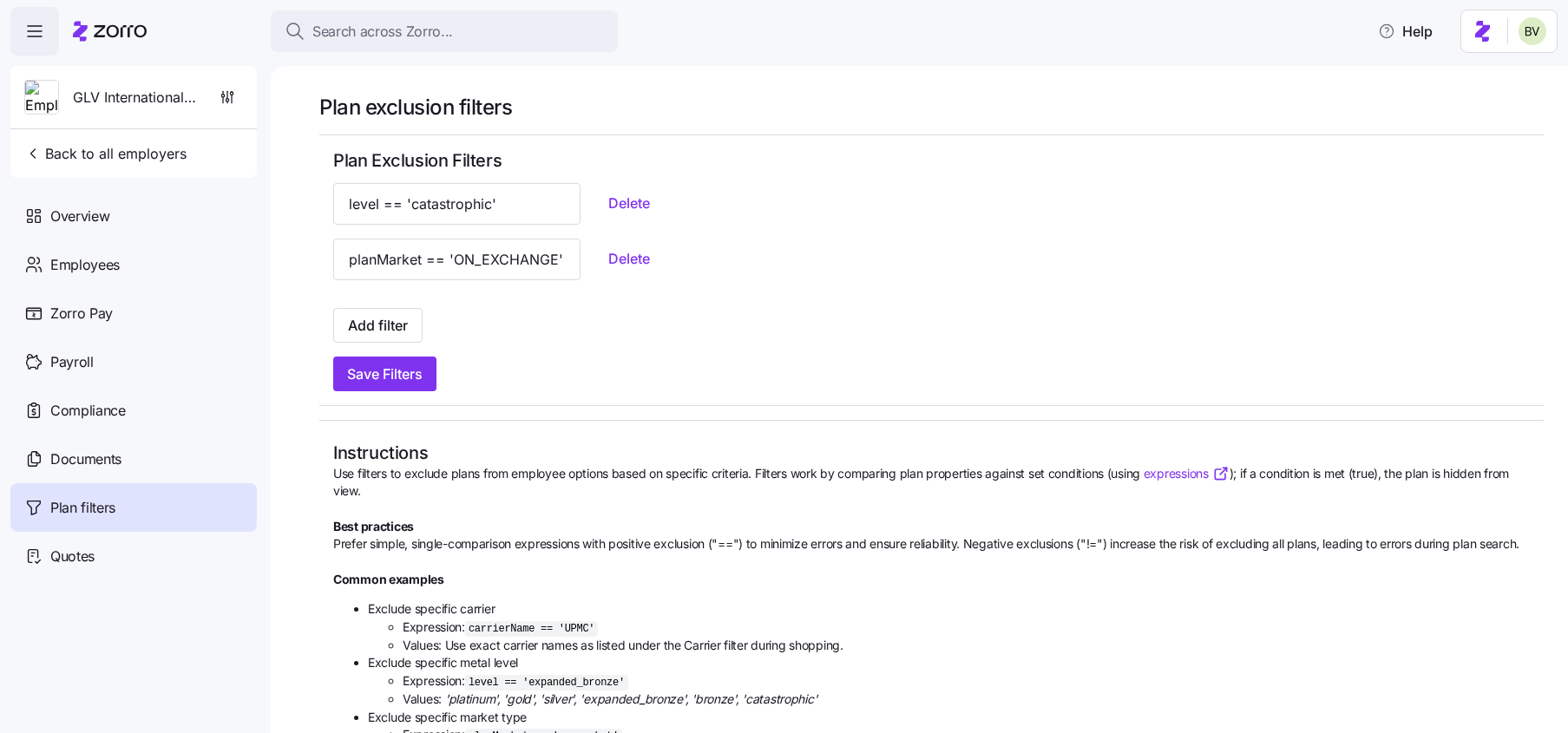 click on "Save Filters" at bounding box center [931, 374] 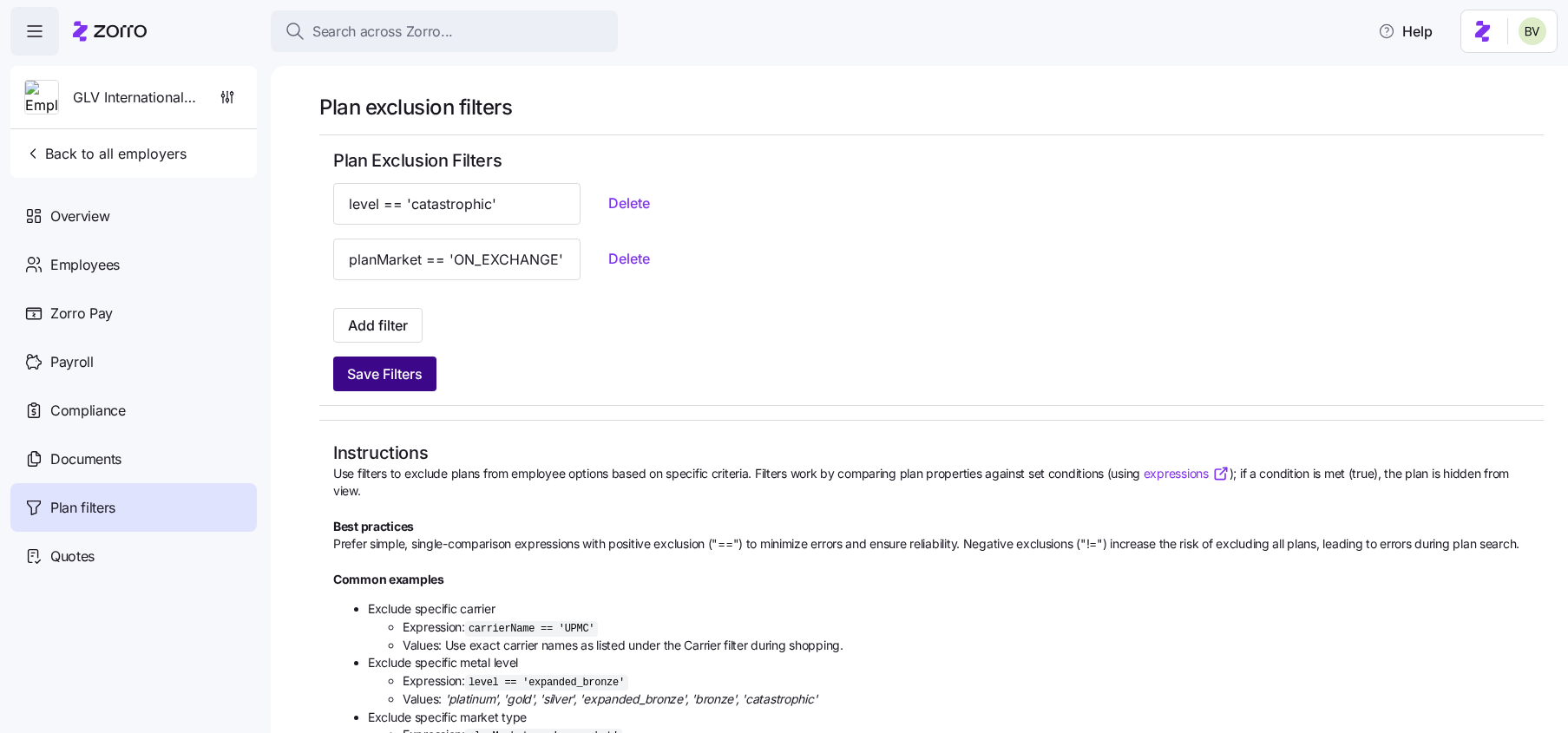 click on "Save Filters" at bounding box center (384, 374) 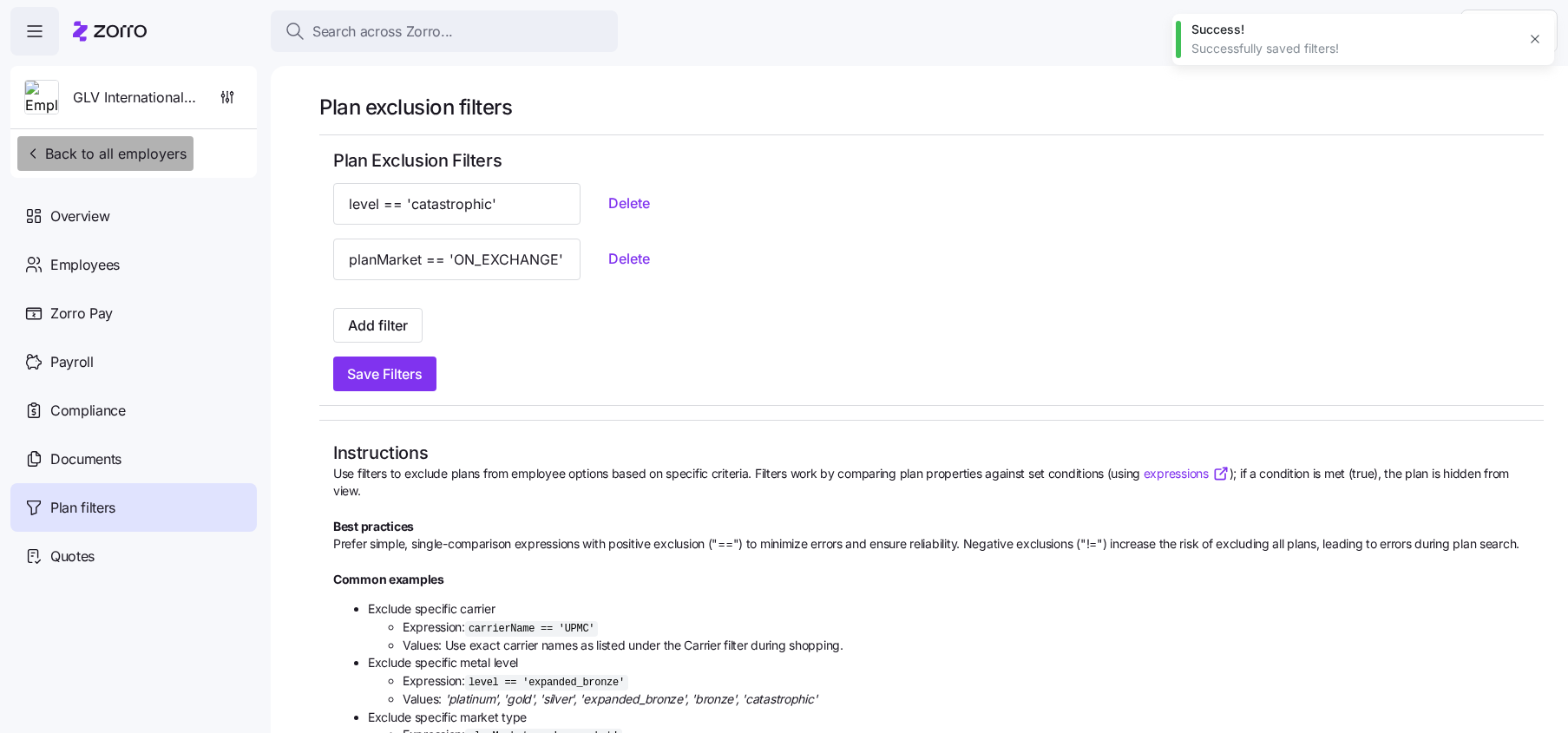 click on "Back to all employers" at bounding box center [105, 154] 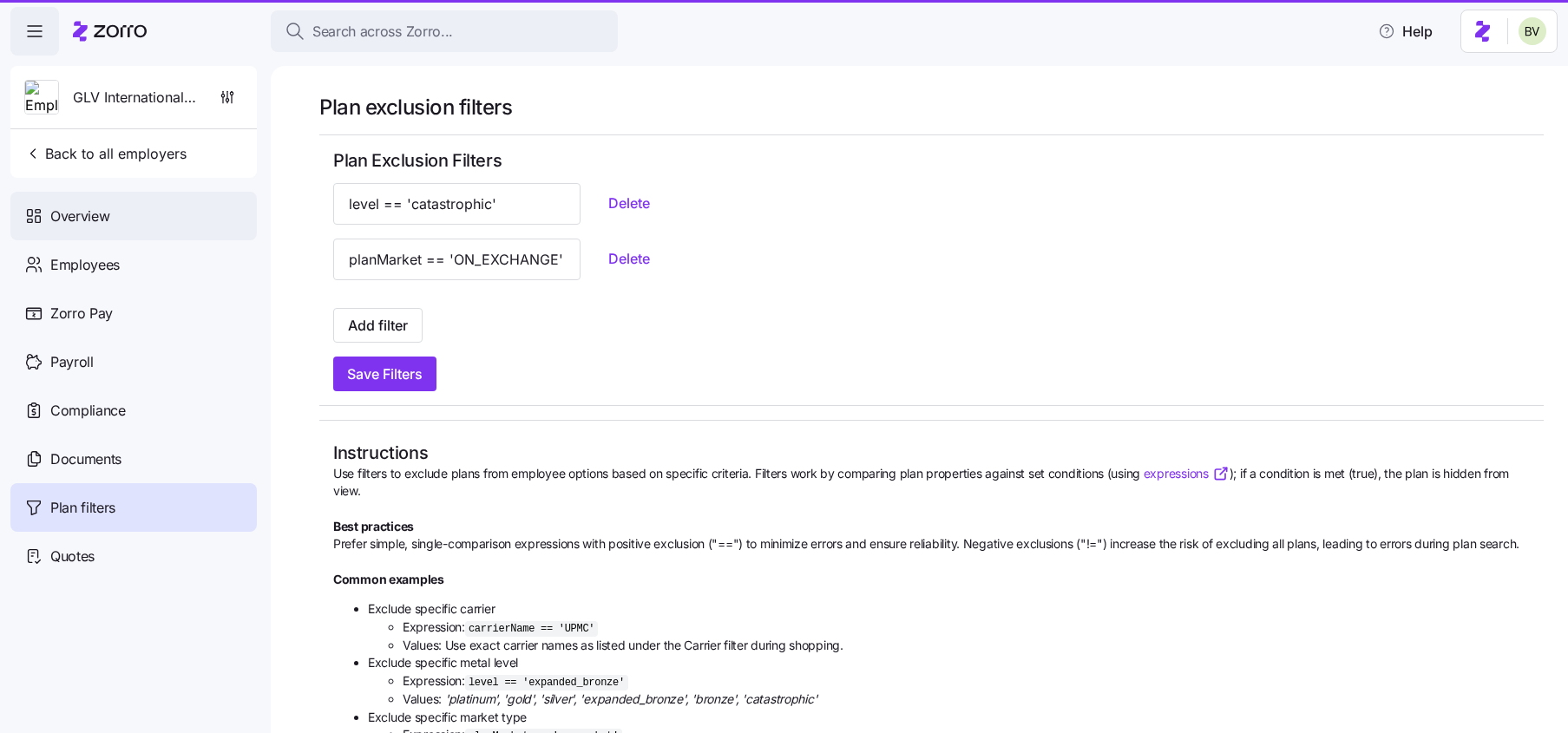 click on "Overview" at bounding box center (80, 216) 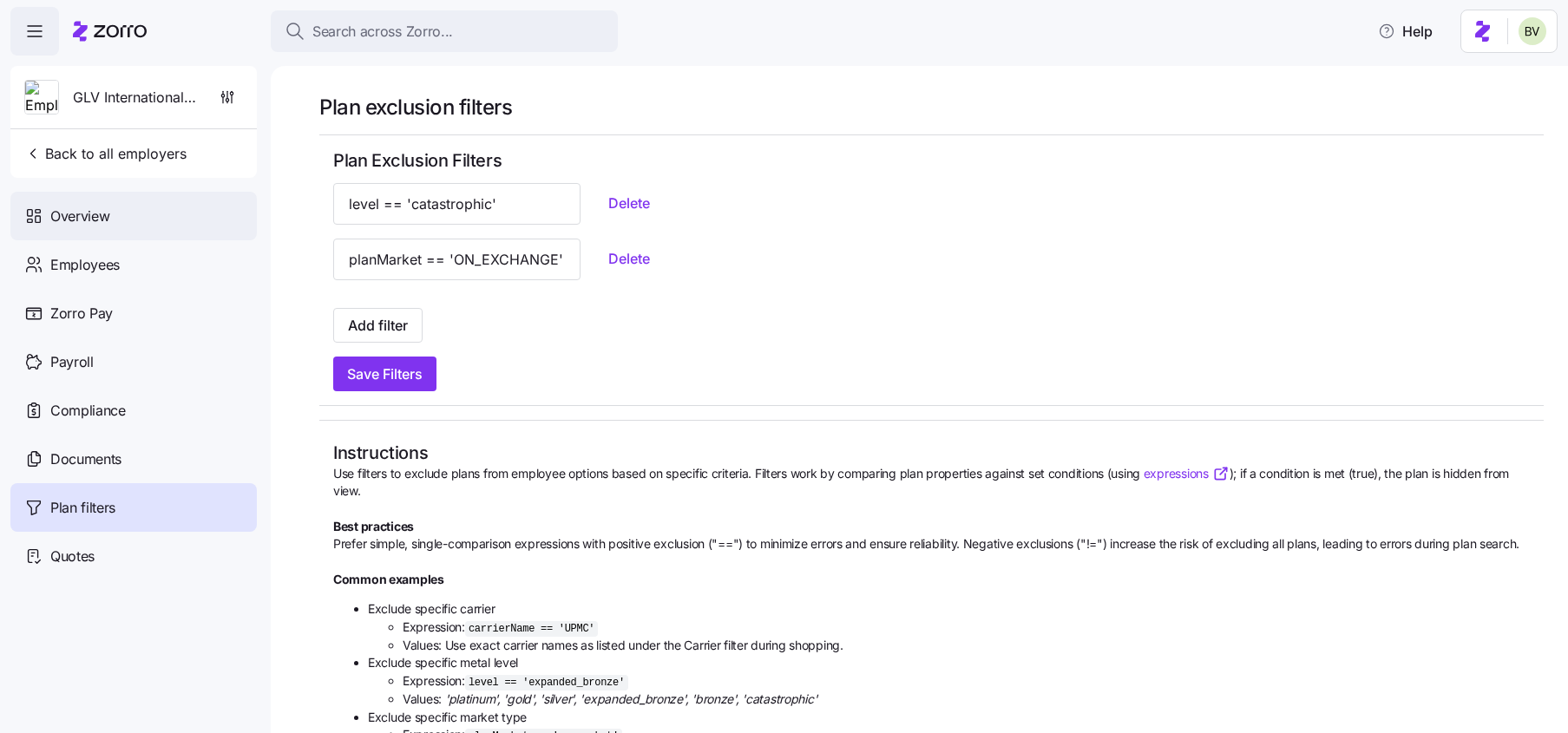 click on "Overview" at bounding box center [80, 216] 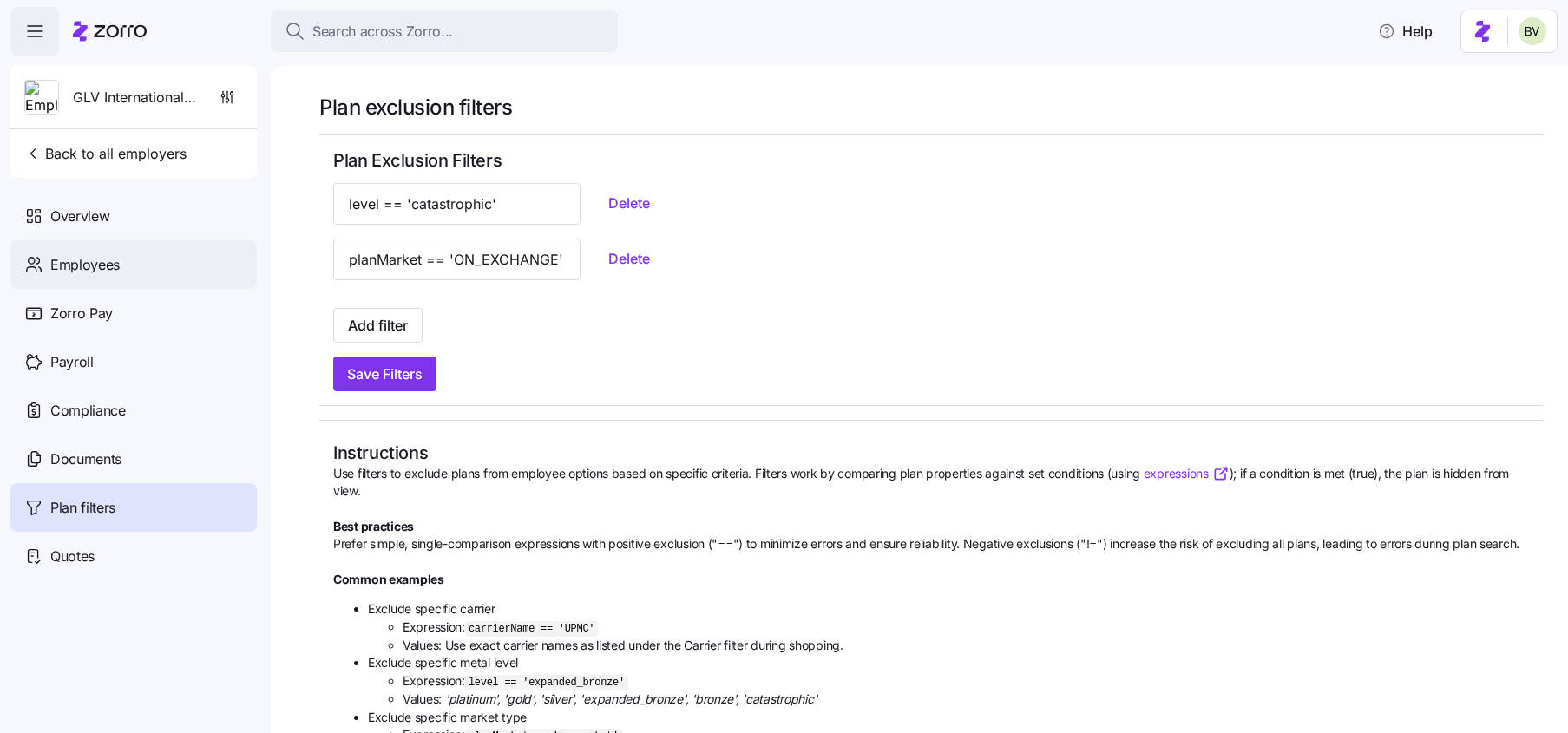 click on "Employees" at bounding box center (85, 265) 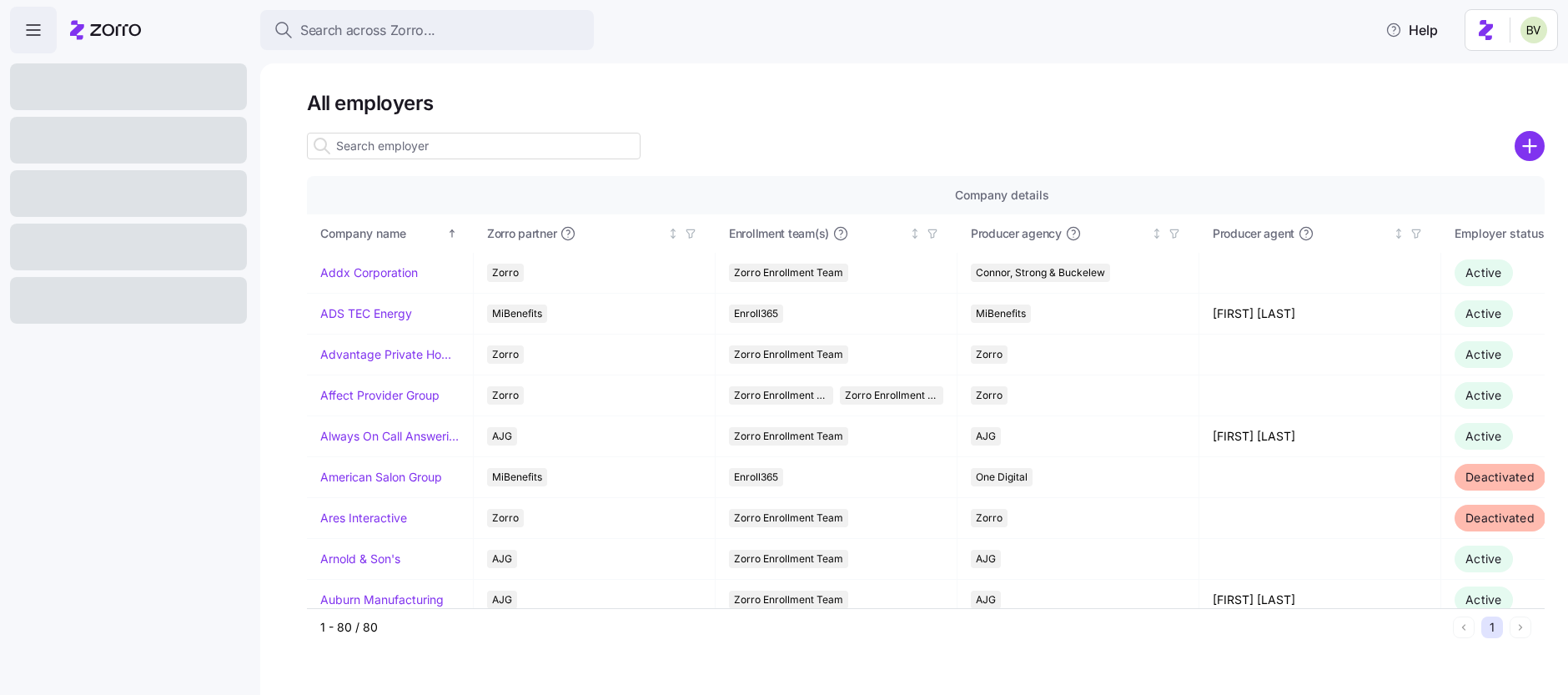 scroll, scrollTop: 0, scrollLeft: 0, axis: both 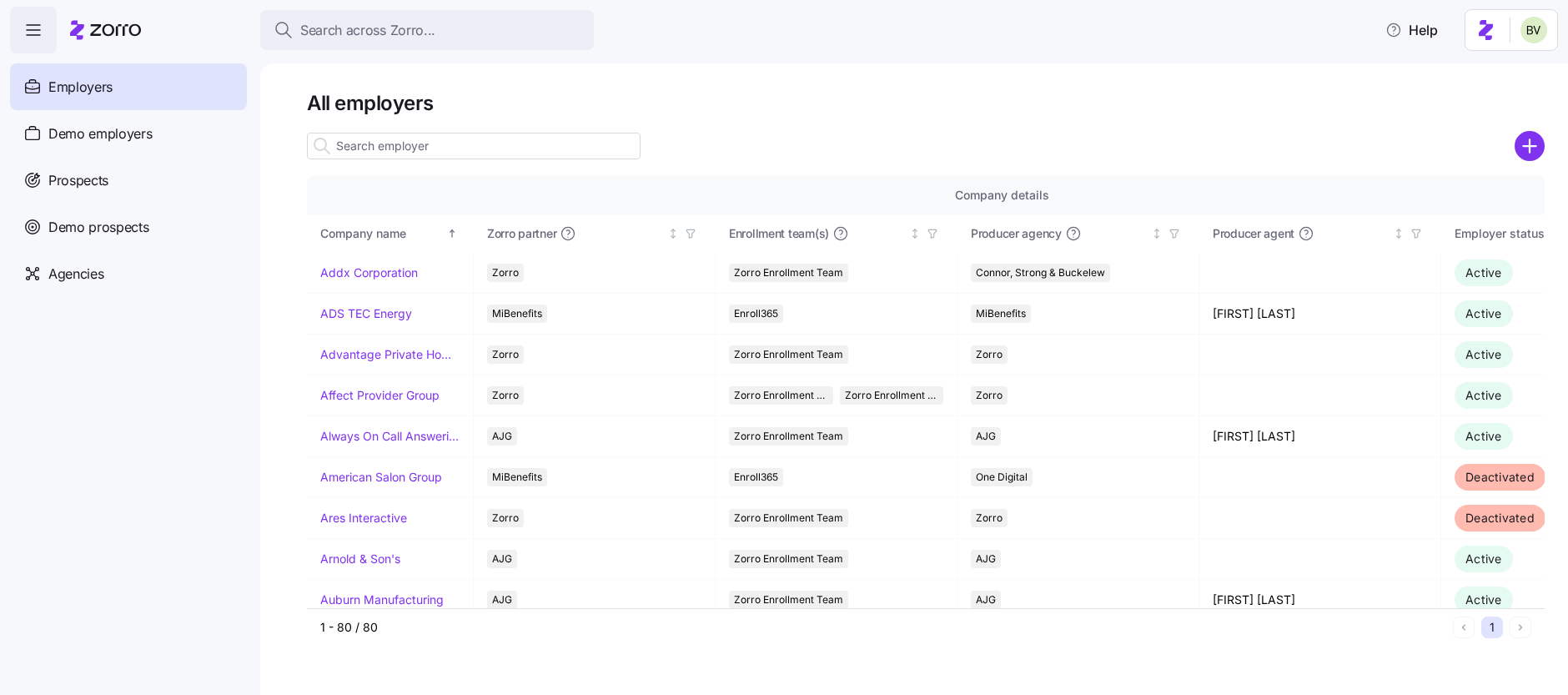 click at bounding box center [474, 146] 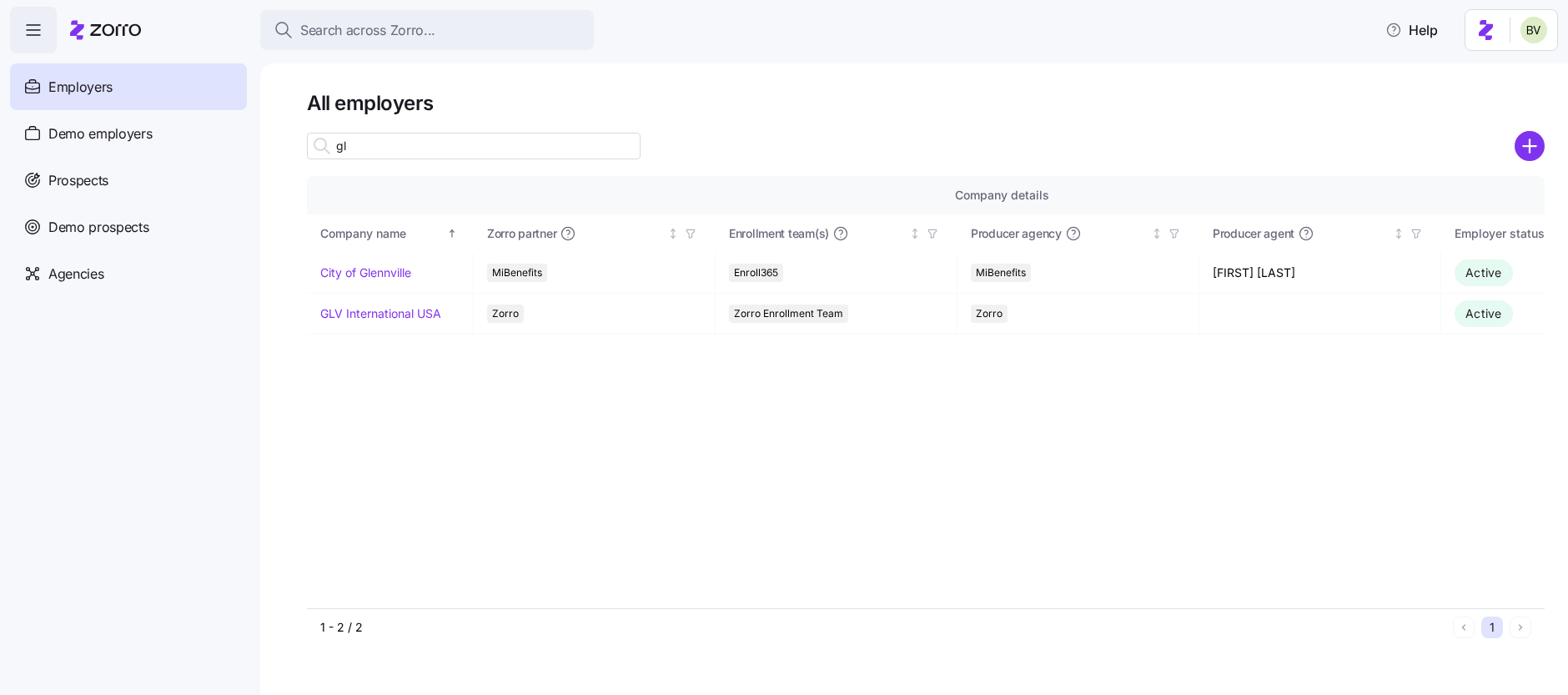 type on "g" 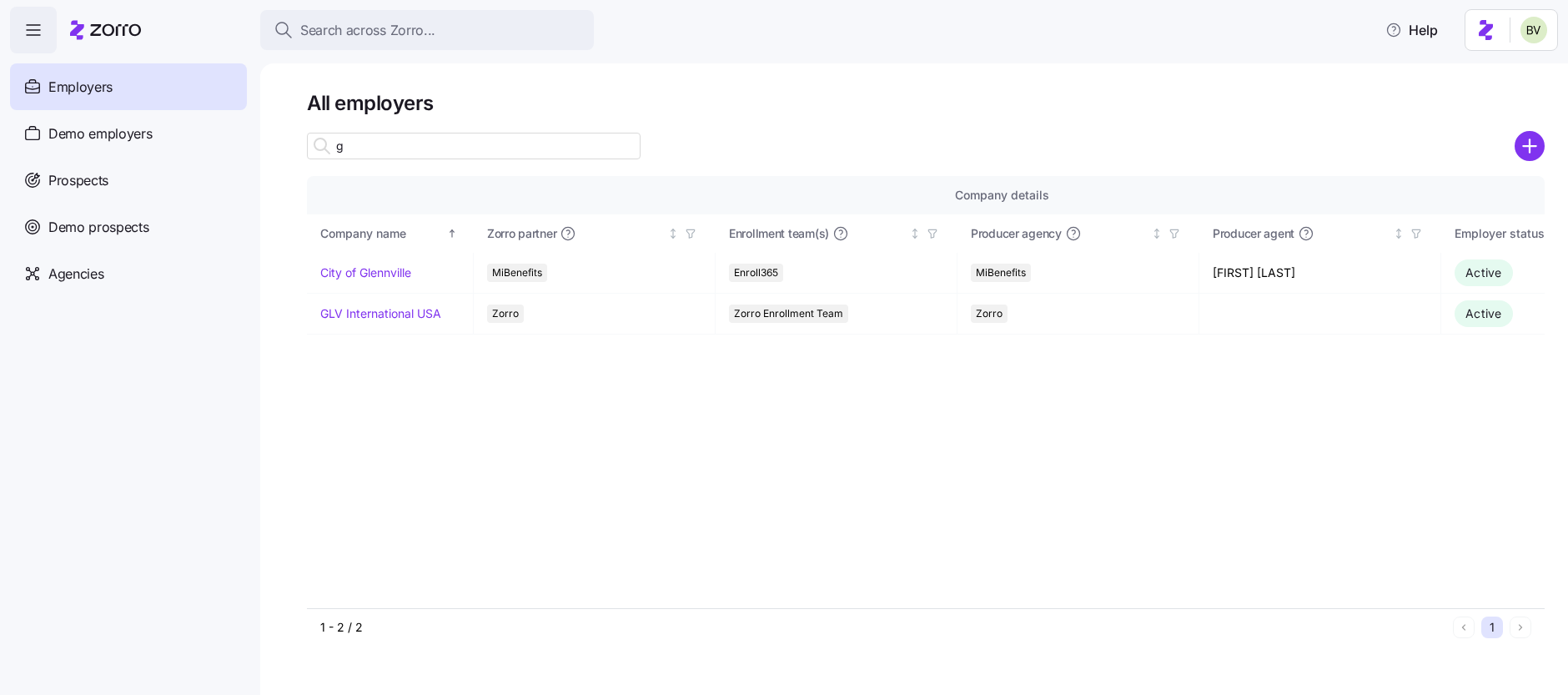 type 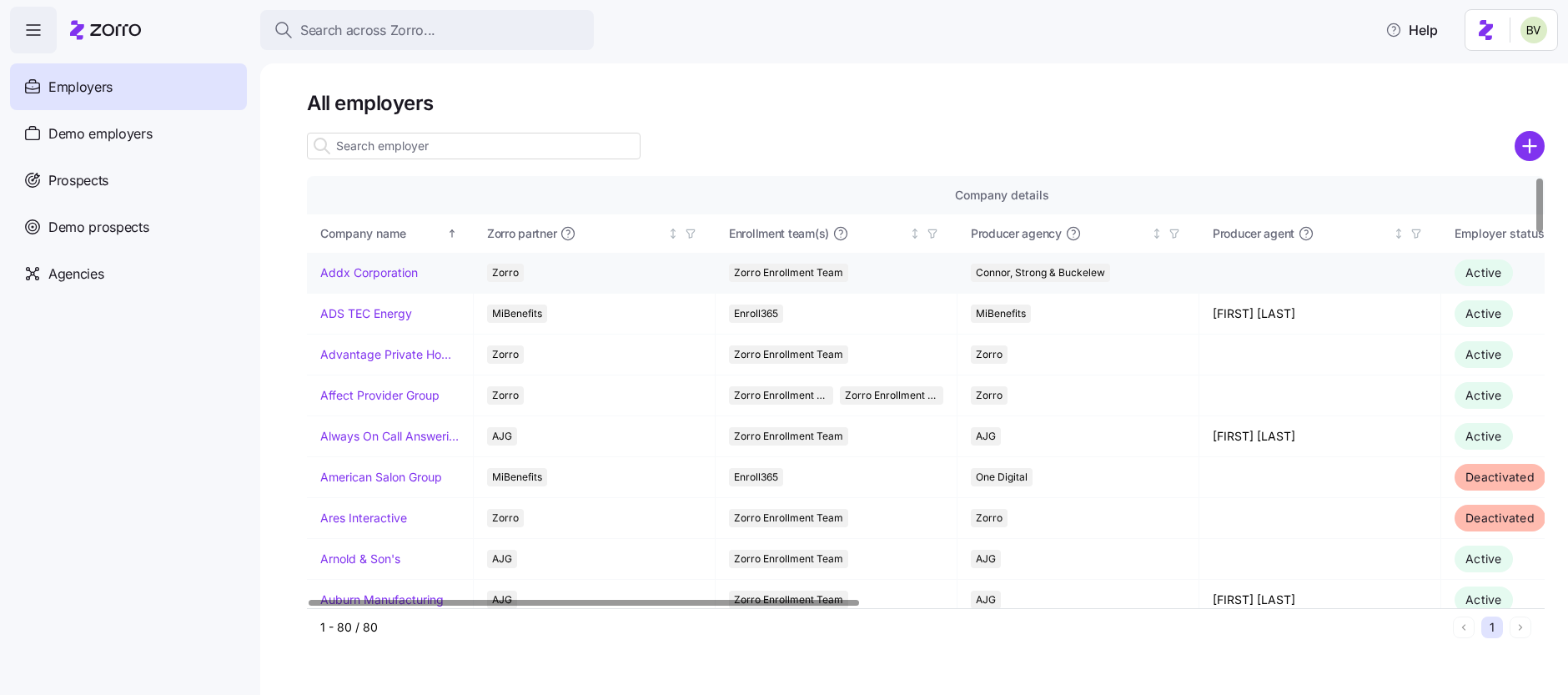 click on "Addx Corporation" at bounding box center [369, 273] 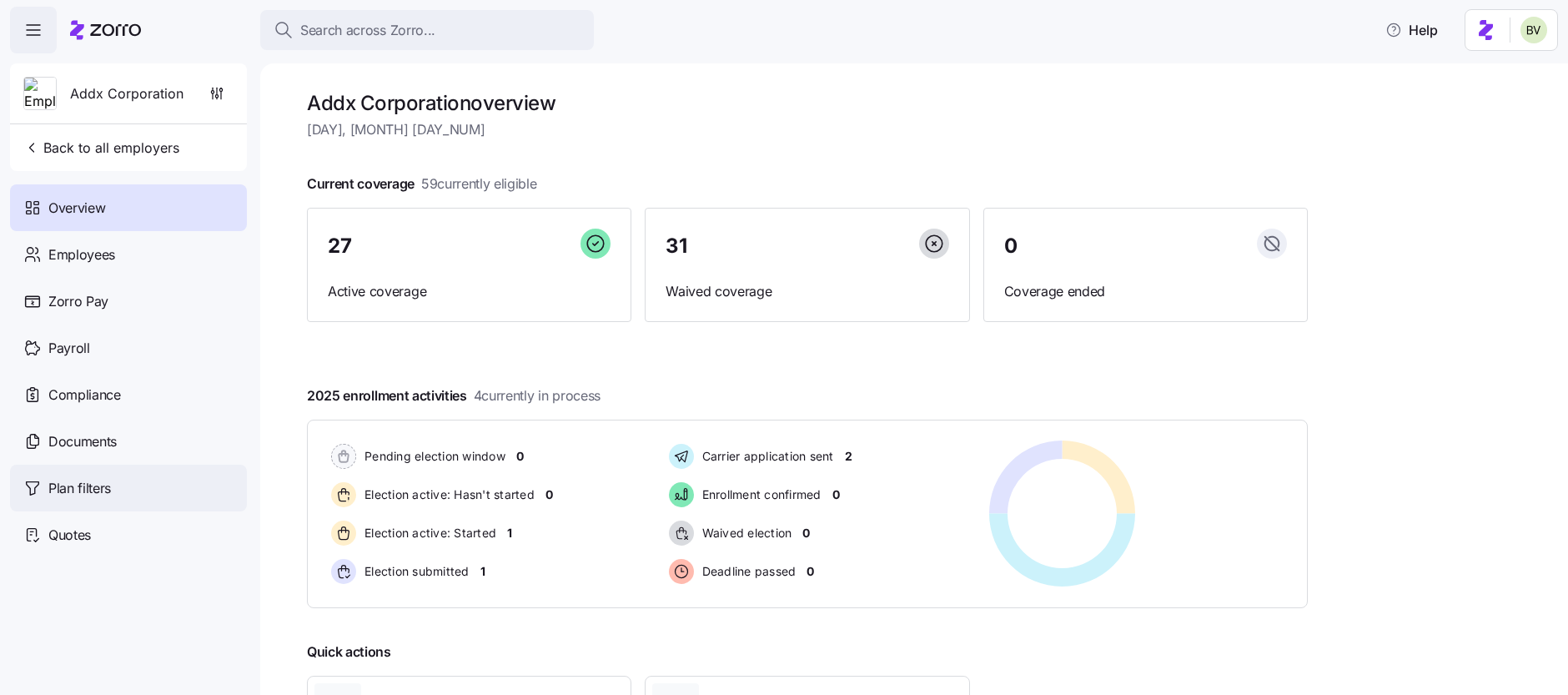 click on "Plan filters" at bounding box center (79, 488) 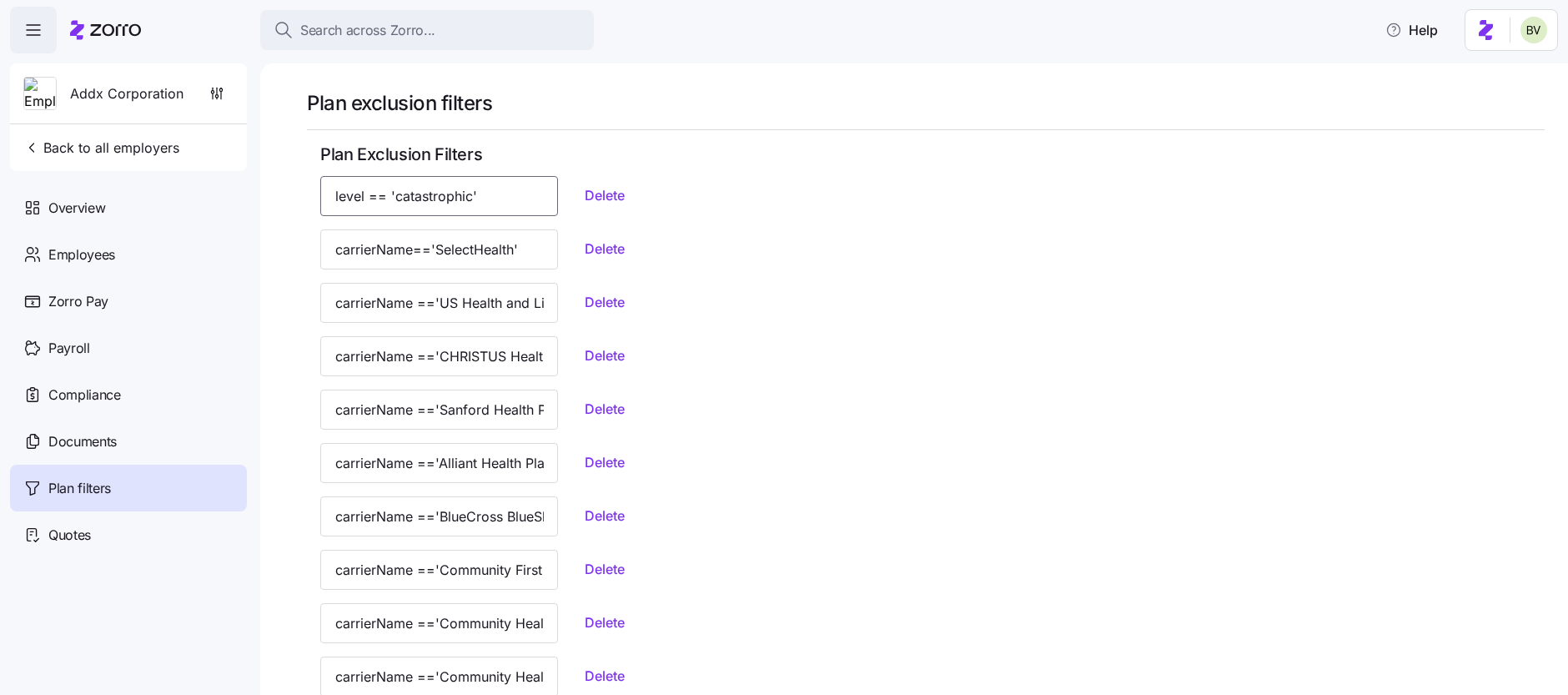 drag, startPoint x: 478, startPoint y: 200, endPoint x: 334, endPoint y: 204, distance: 144.05554 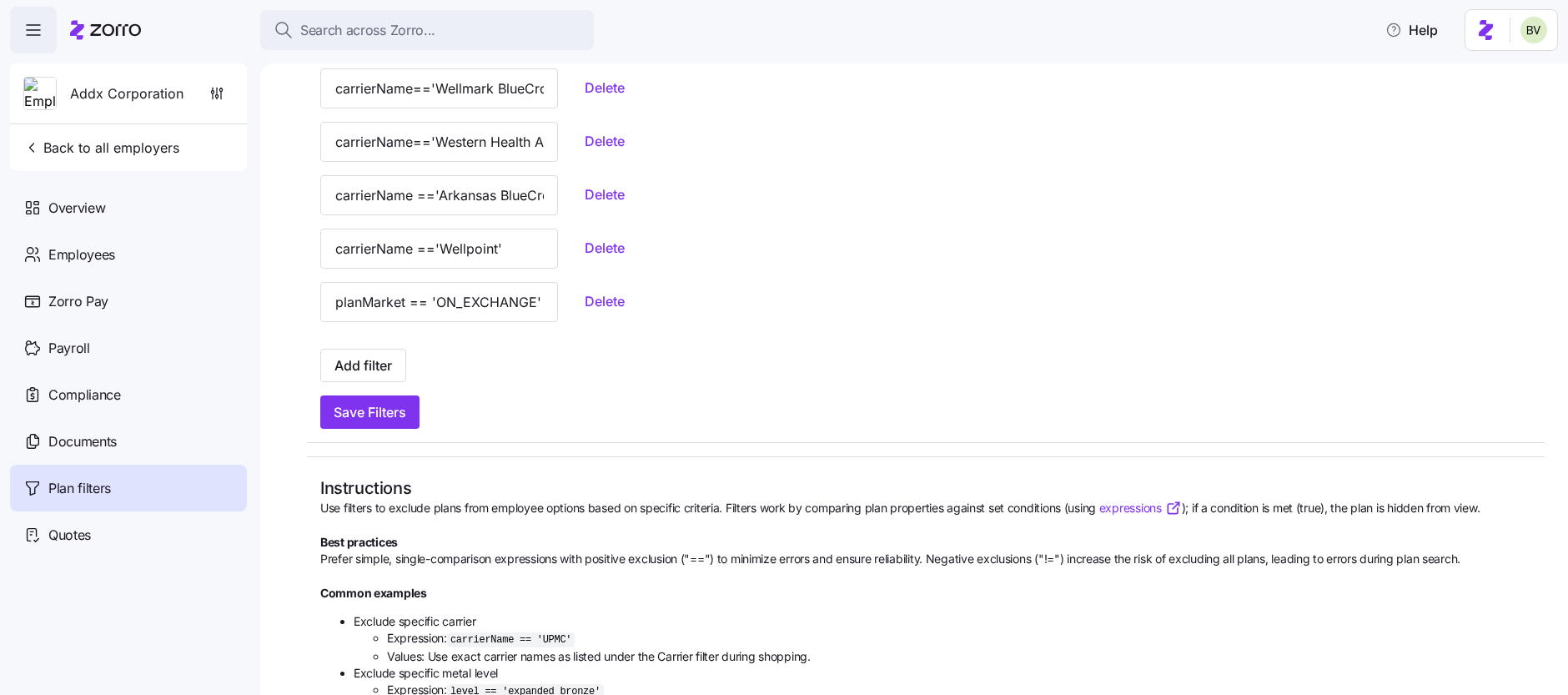 scroll, scrollTop: 1063, scrollLeft: 0, axis: vertical 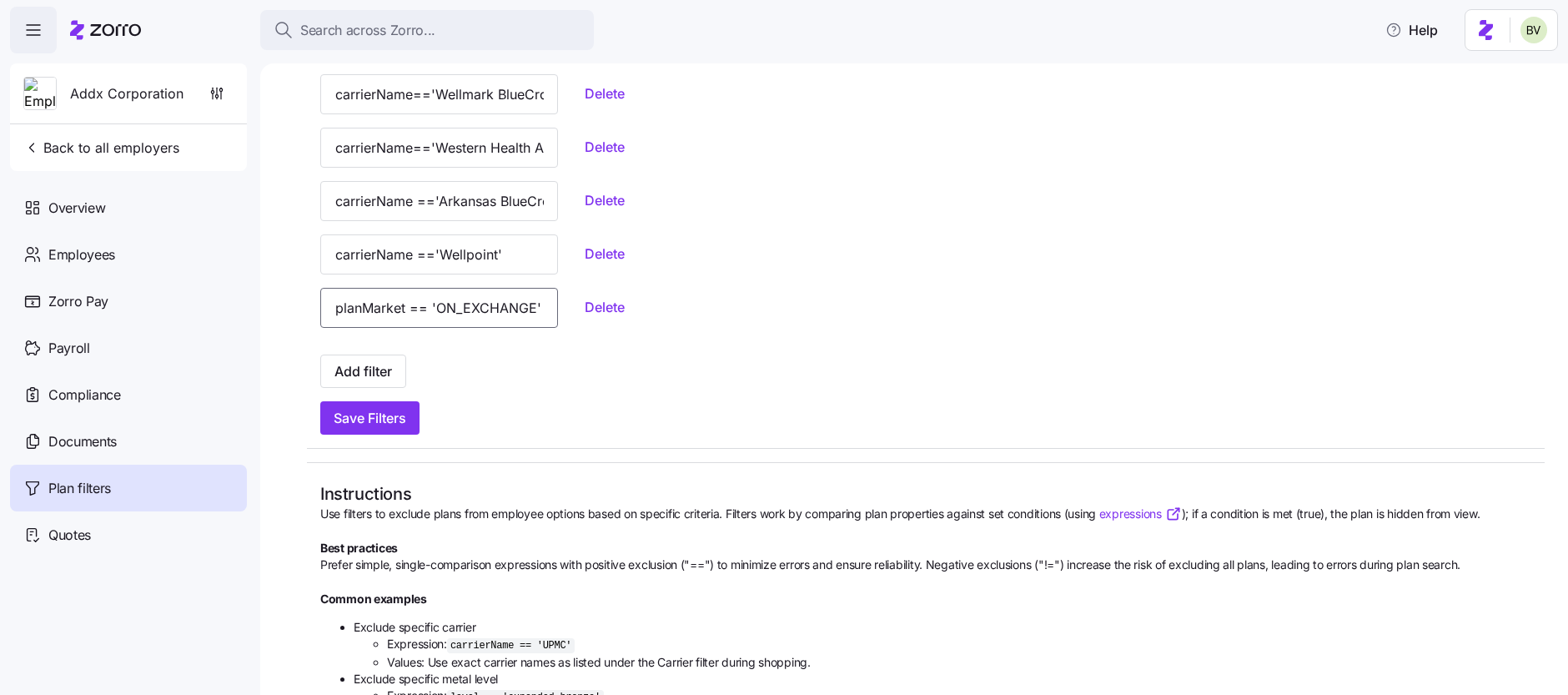 drag, startPoint x: 334, startPoint y: 310, endPoint x: 516, endPoint y: 302, distance: 182.17574 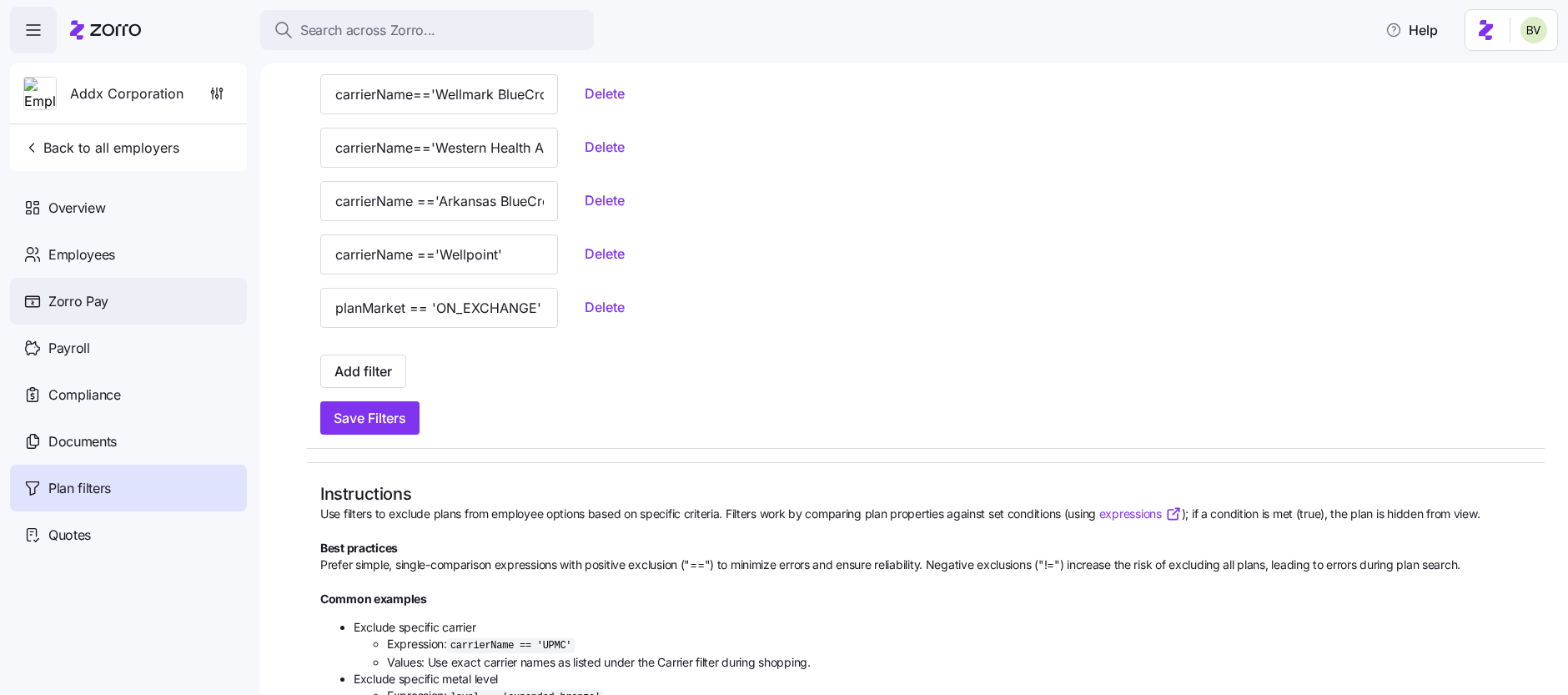 scroll, scrollTop: 0, scrollLeft: 0, axis: both 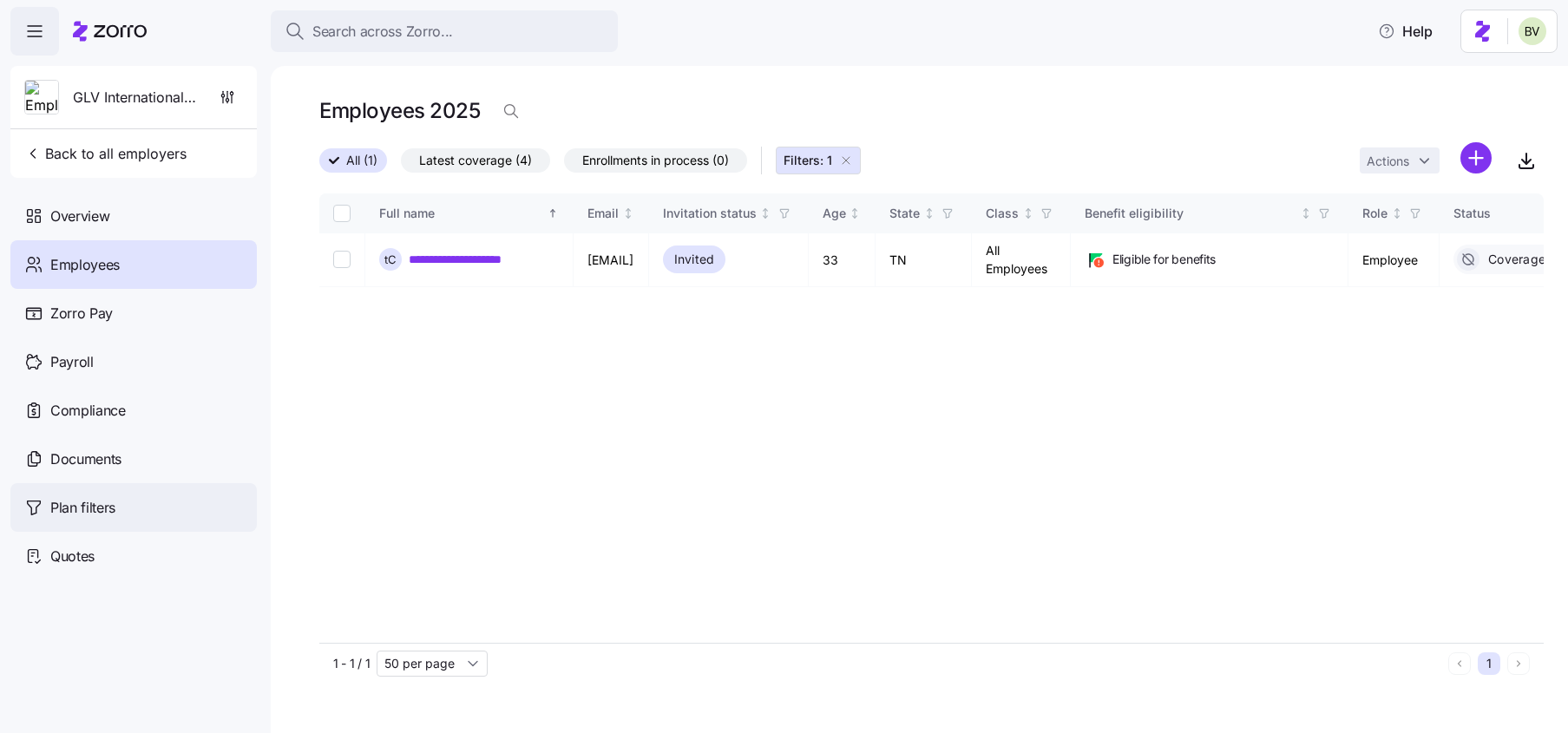 click on "Plan filters" at bounding box center (82, 507) 